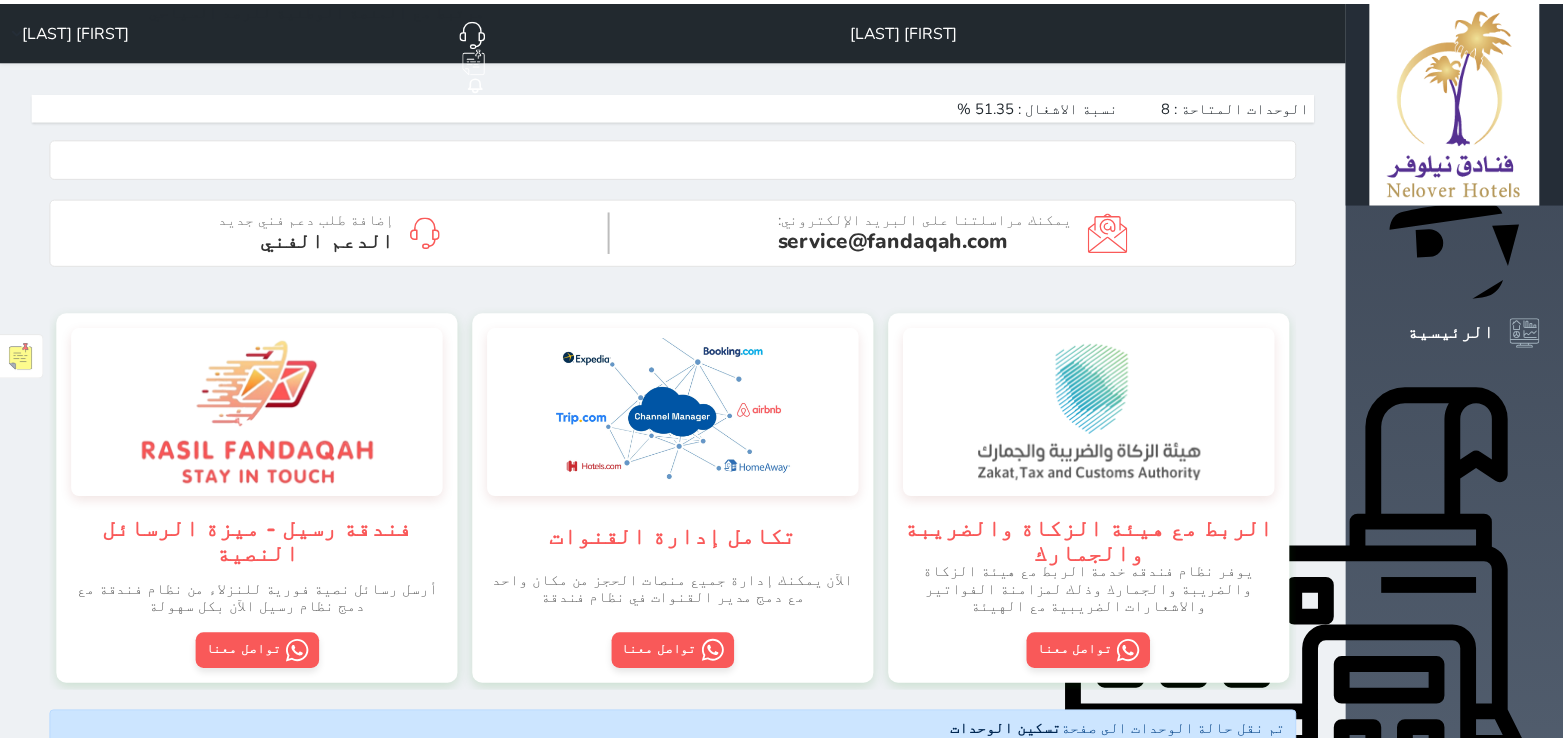 scroll, scrollTop: 0, scrollLeft: 0, axis: both 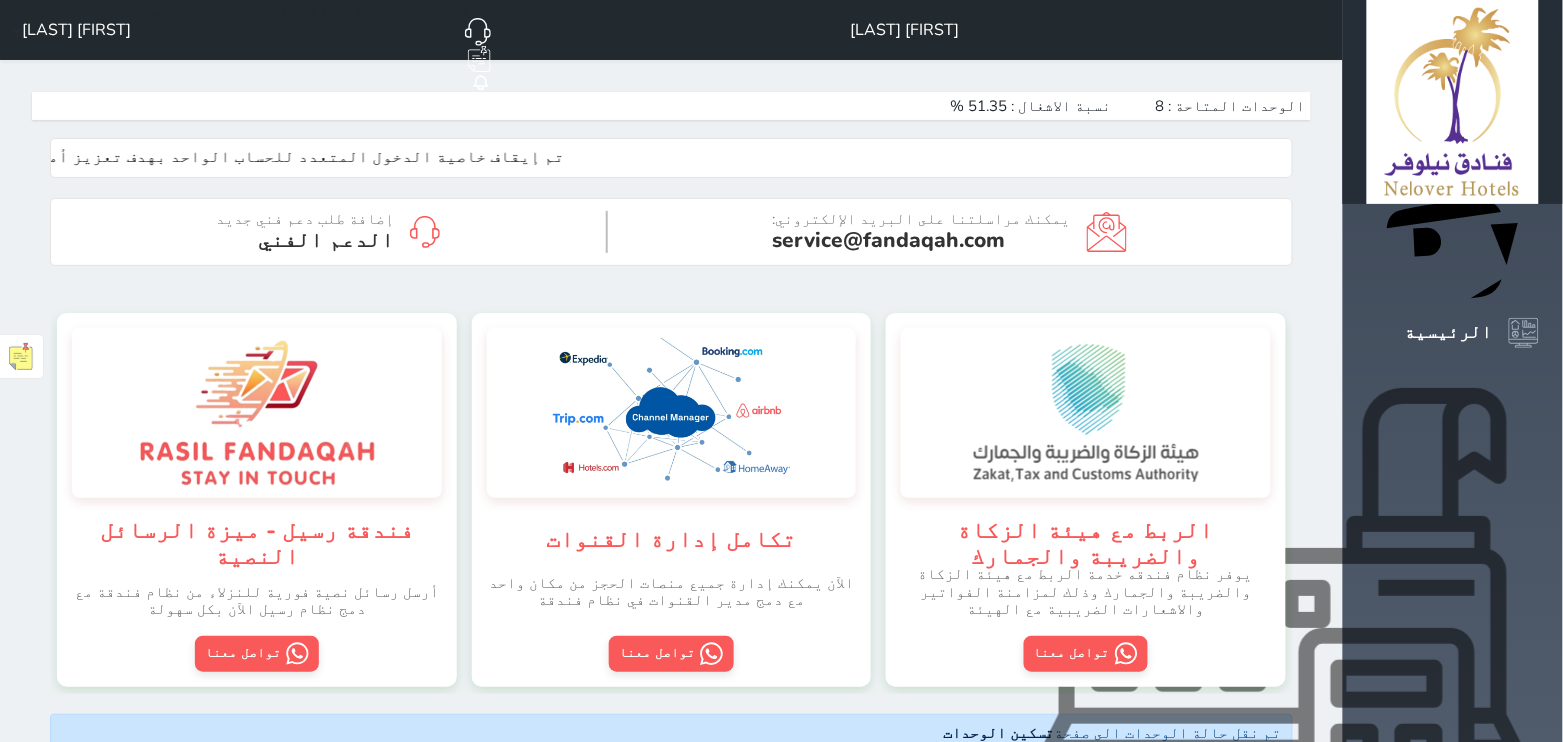 click on "POS" at bounding box center (993, 627) 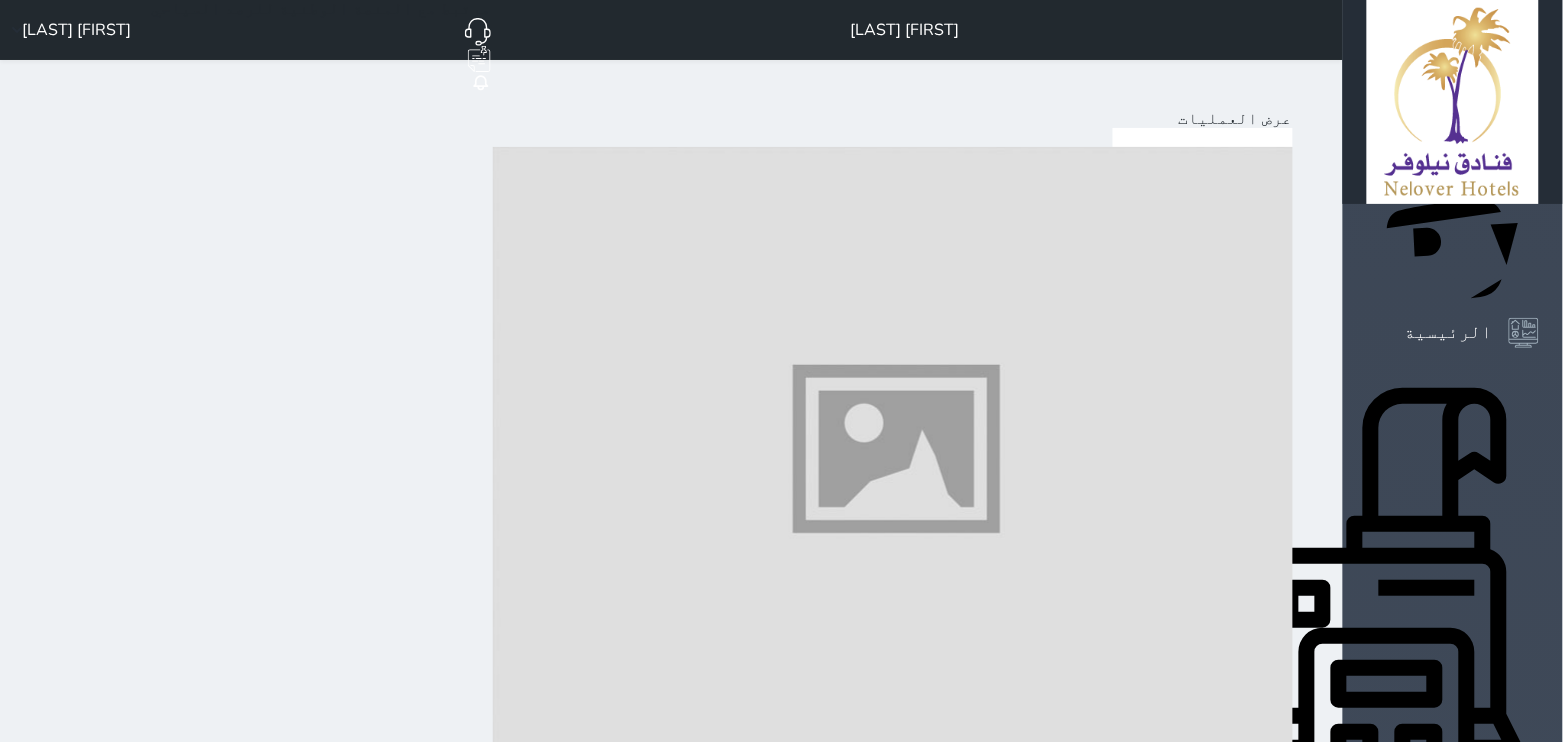 click on "حدد العميل" at bounding box center [1246, 20045] 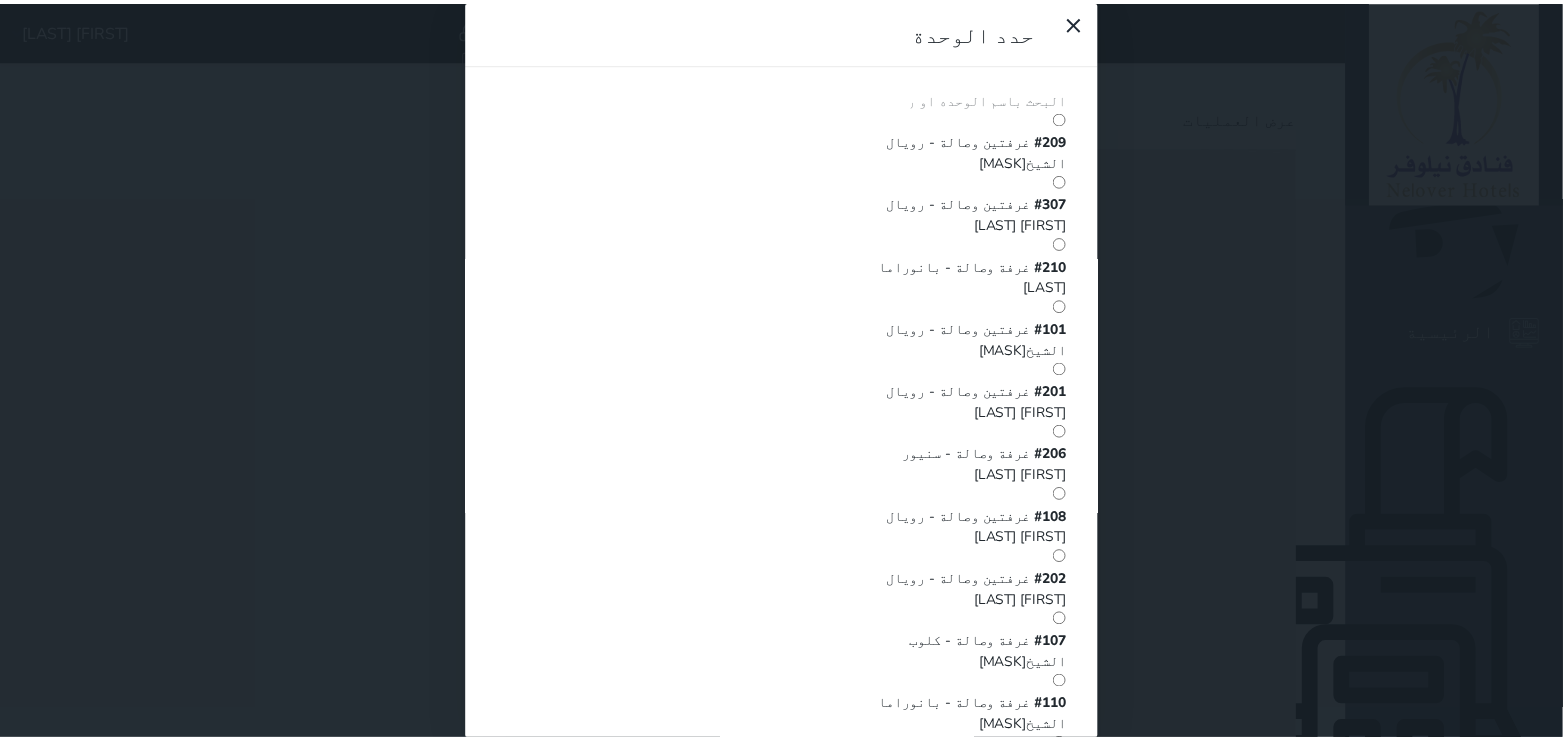 scroll, scrollTop: 0, scrollLeft: 0, axis: both 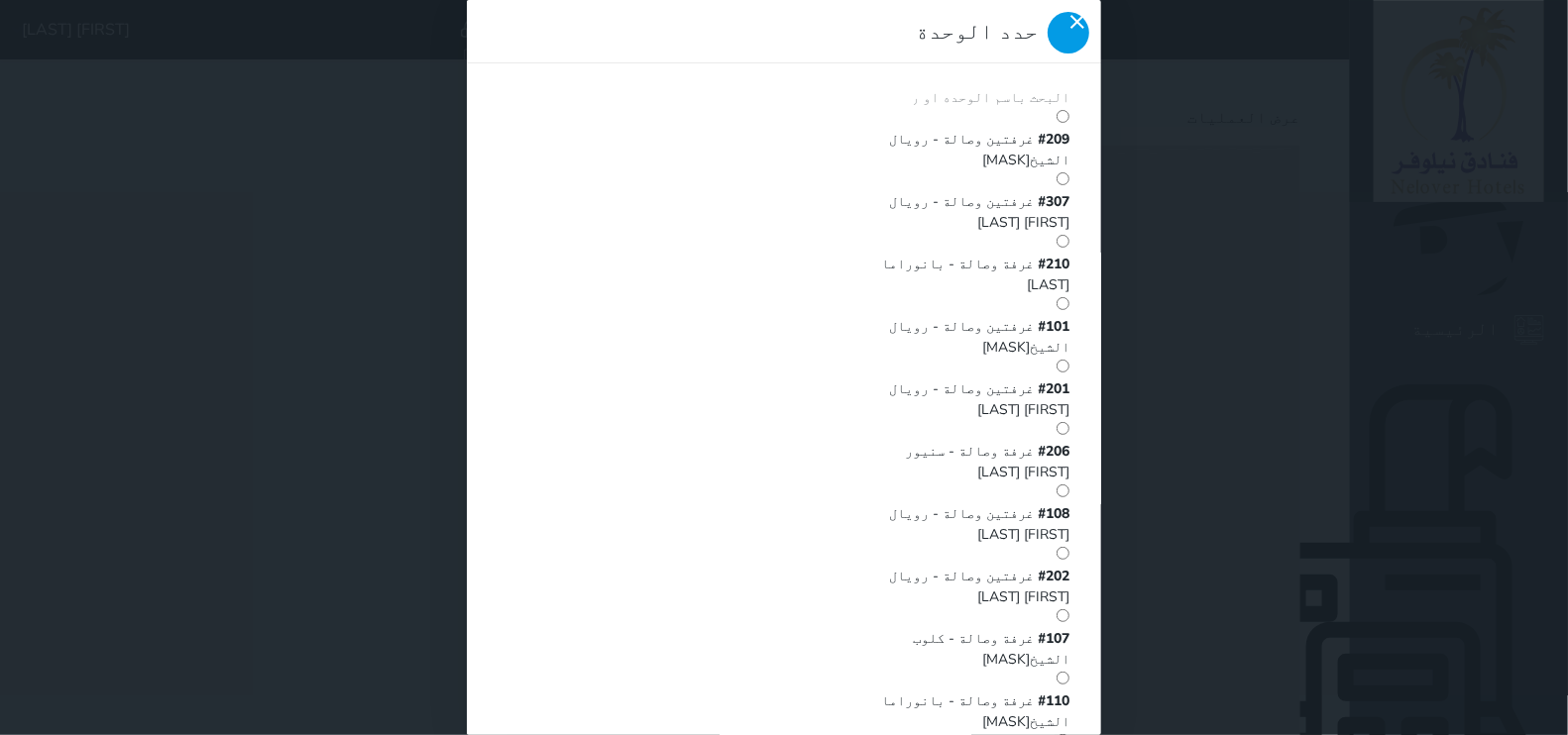 click 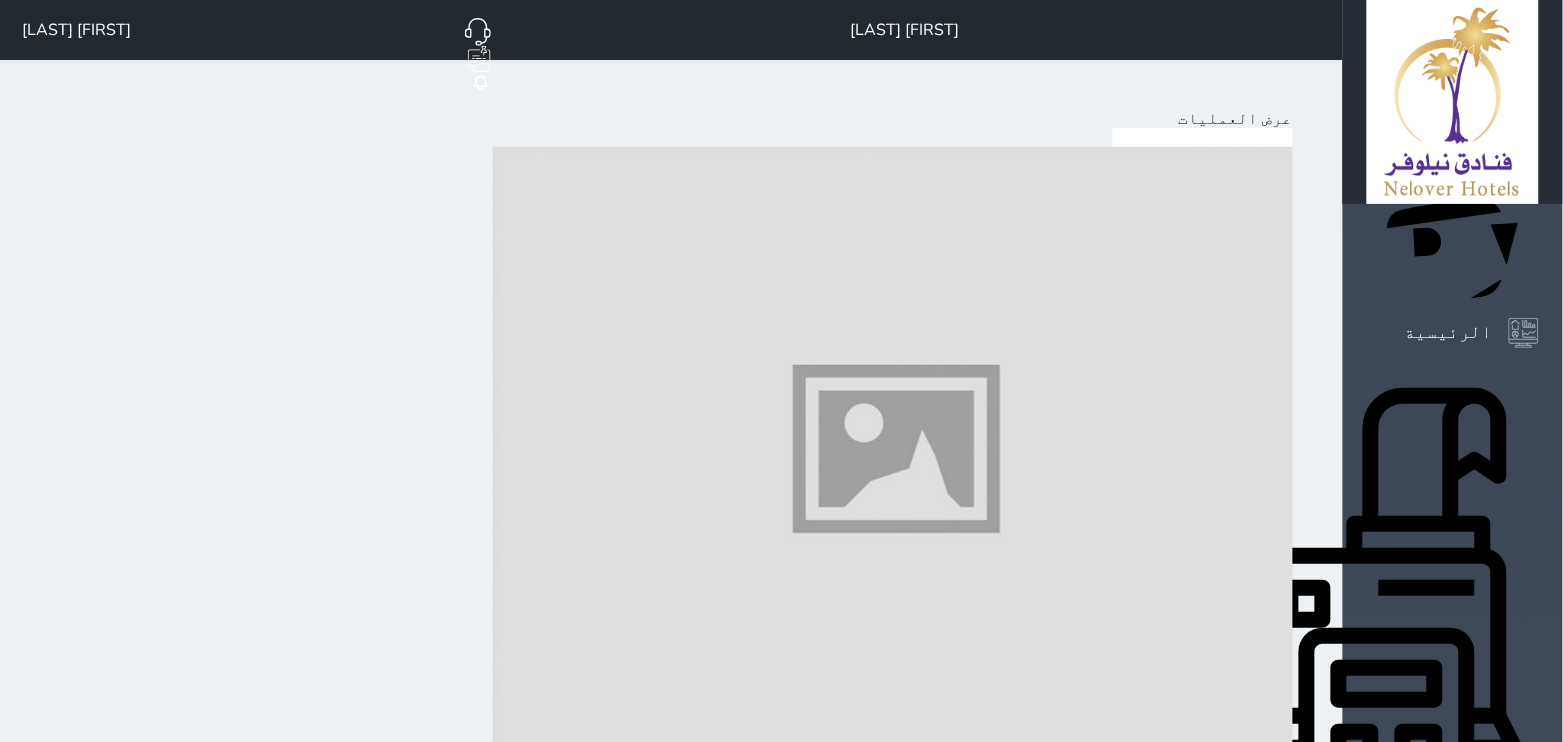 click at bounding box center (893, 1688) 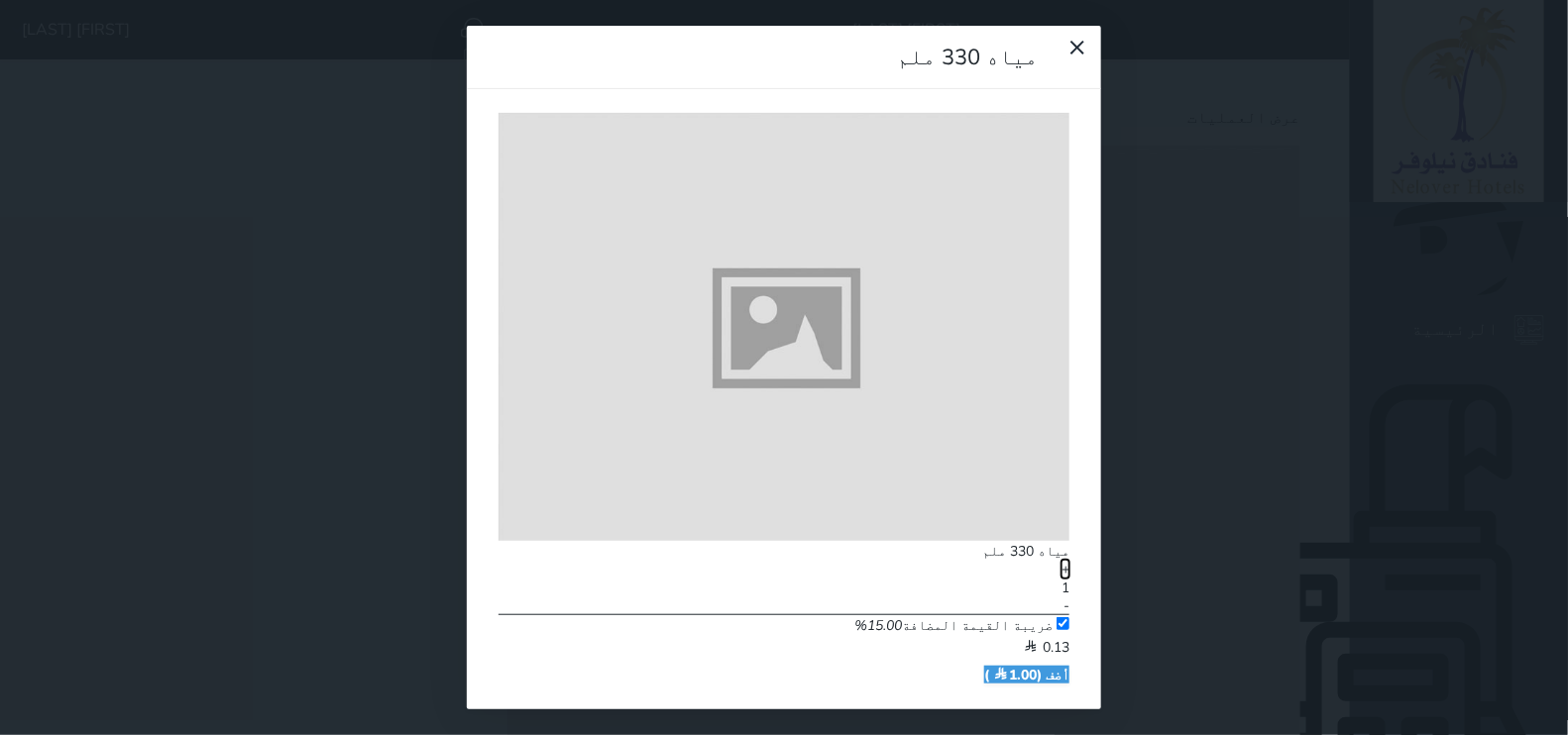 click on "+" at bounding box center (1065, 570) 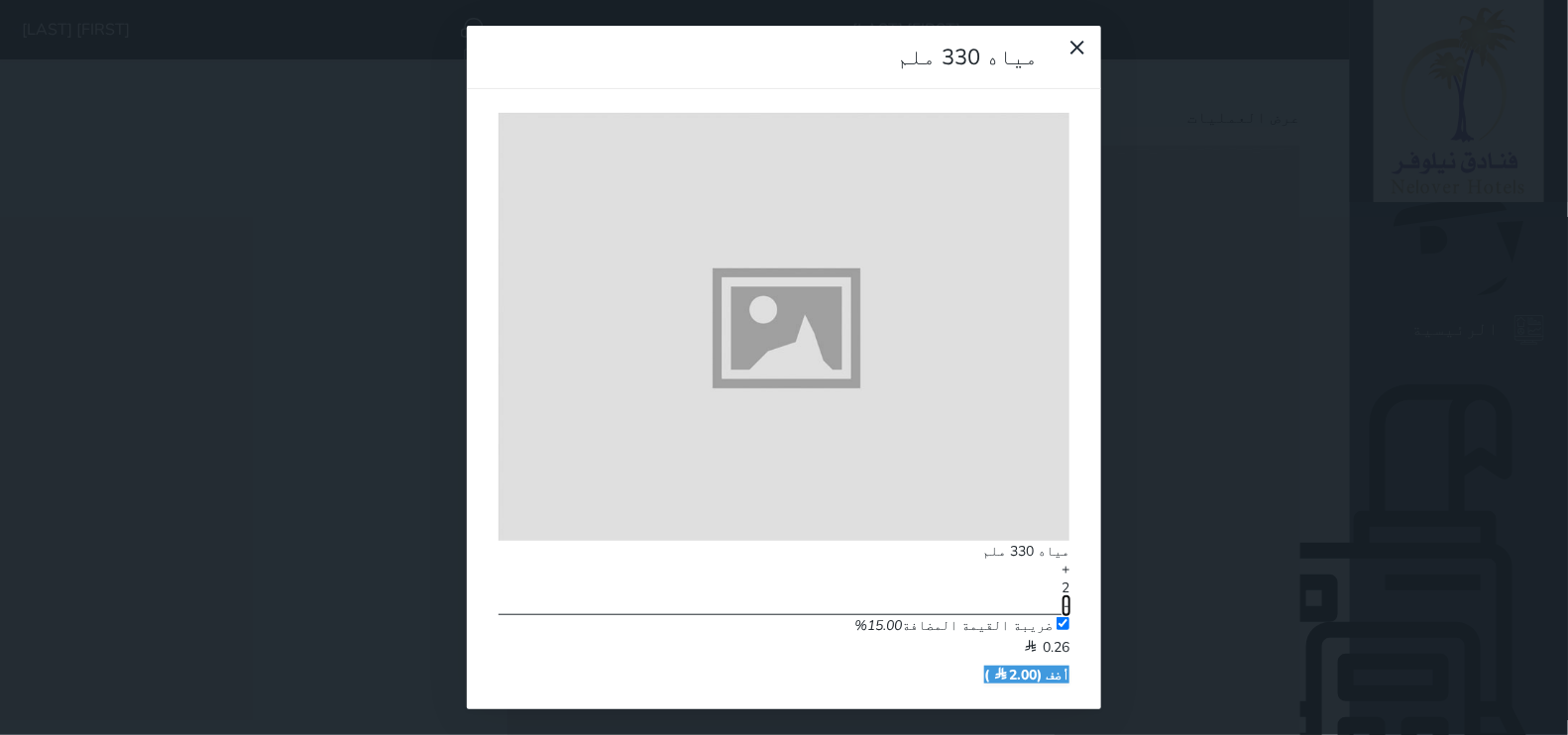 click on "-" at bounding box center (1066, 606) 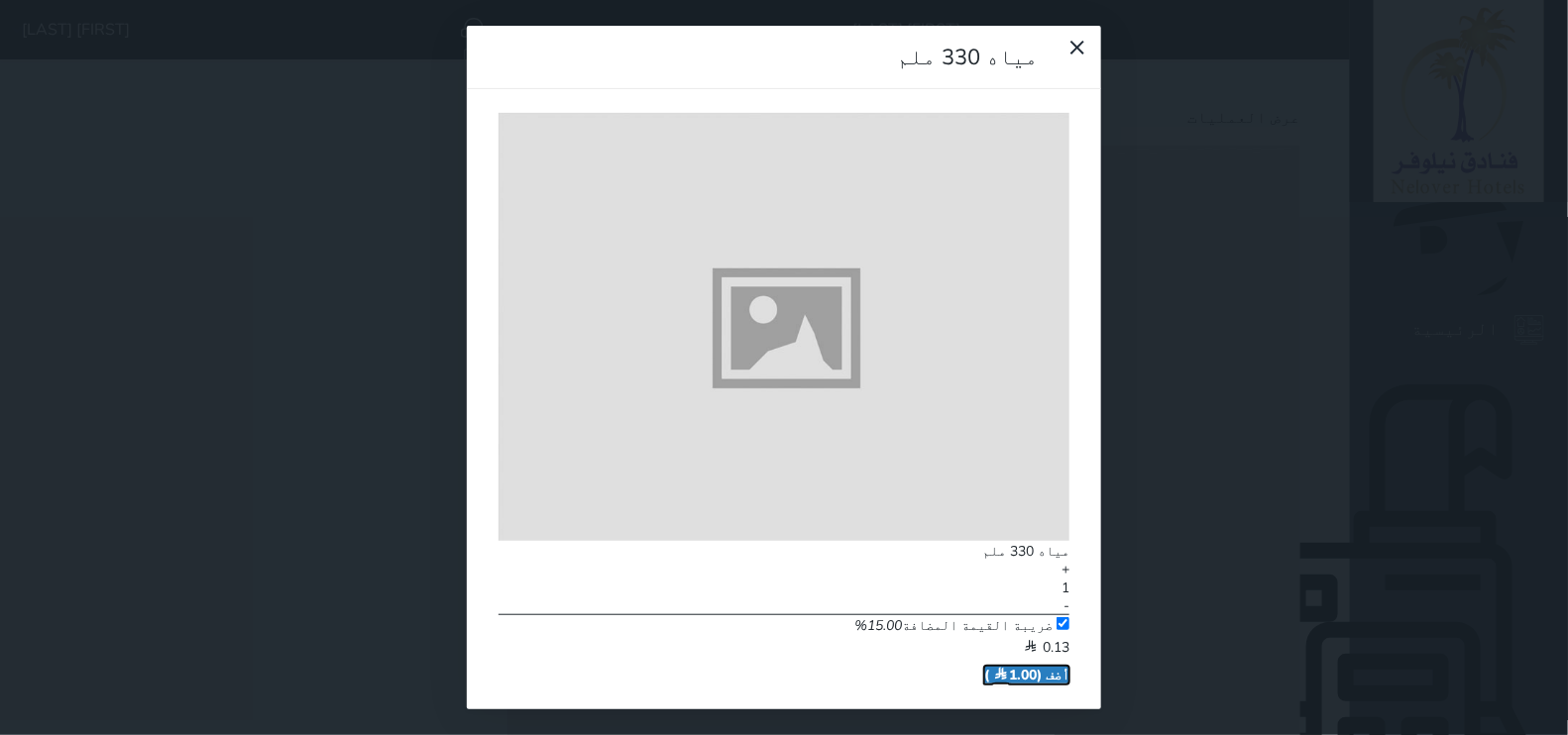 click on "أضف  (    1.00 )" at bounding box center (1027, 675) 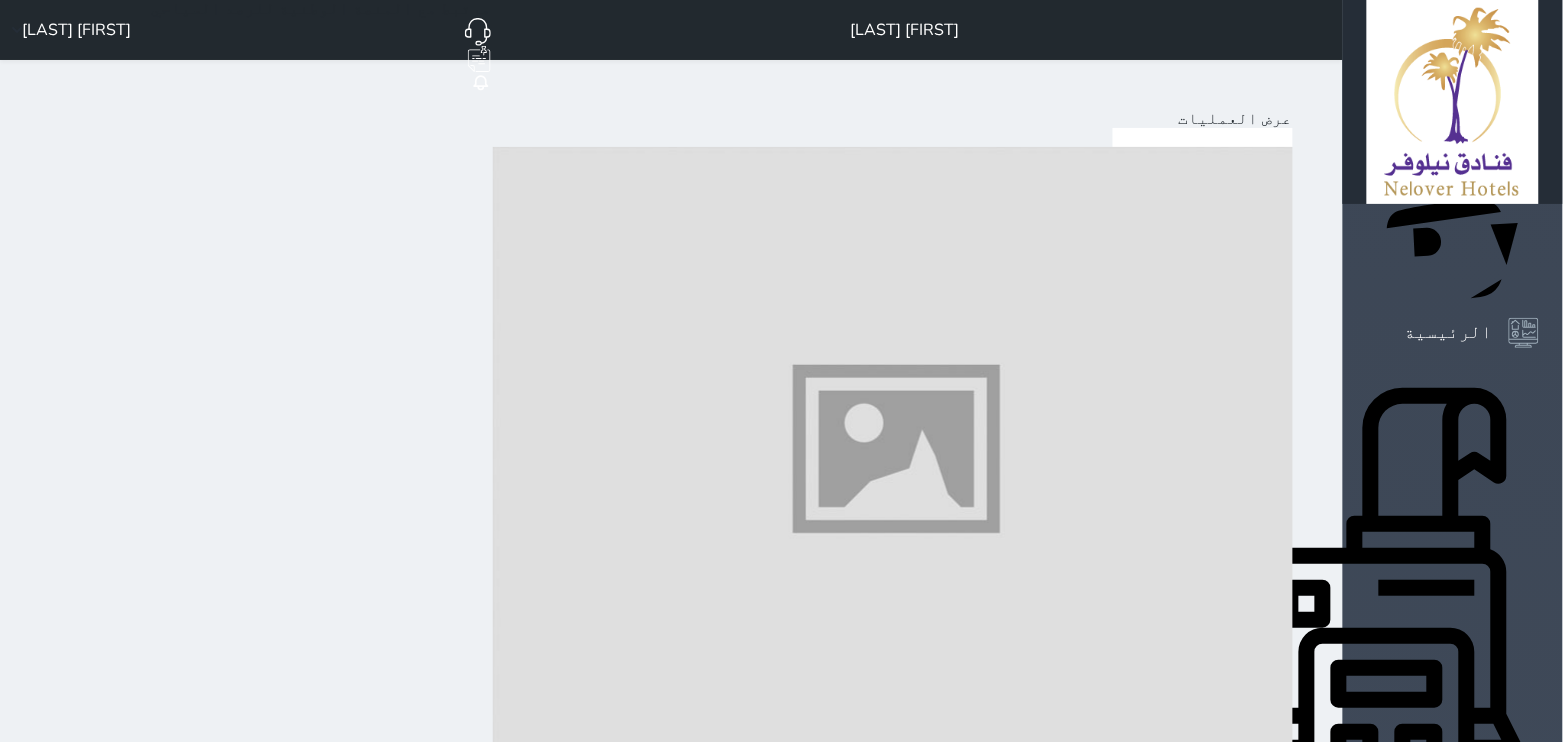click on "المشروبات الساخنة" at bounding box center (937, 20008) 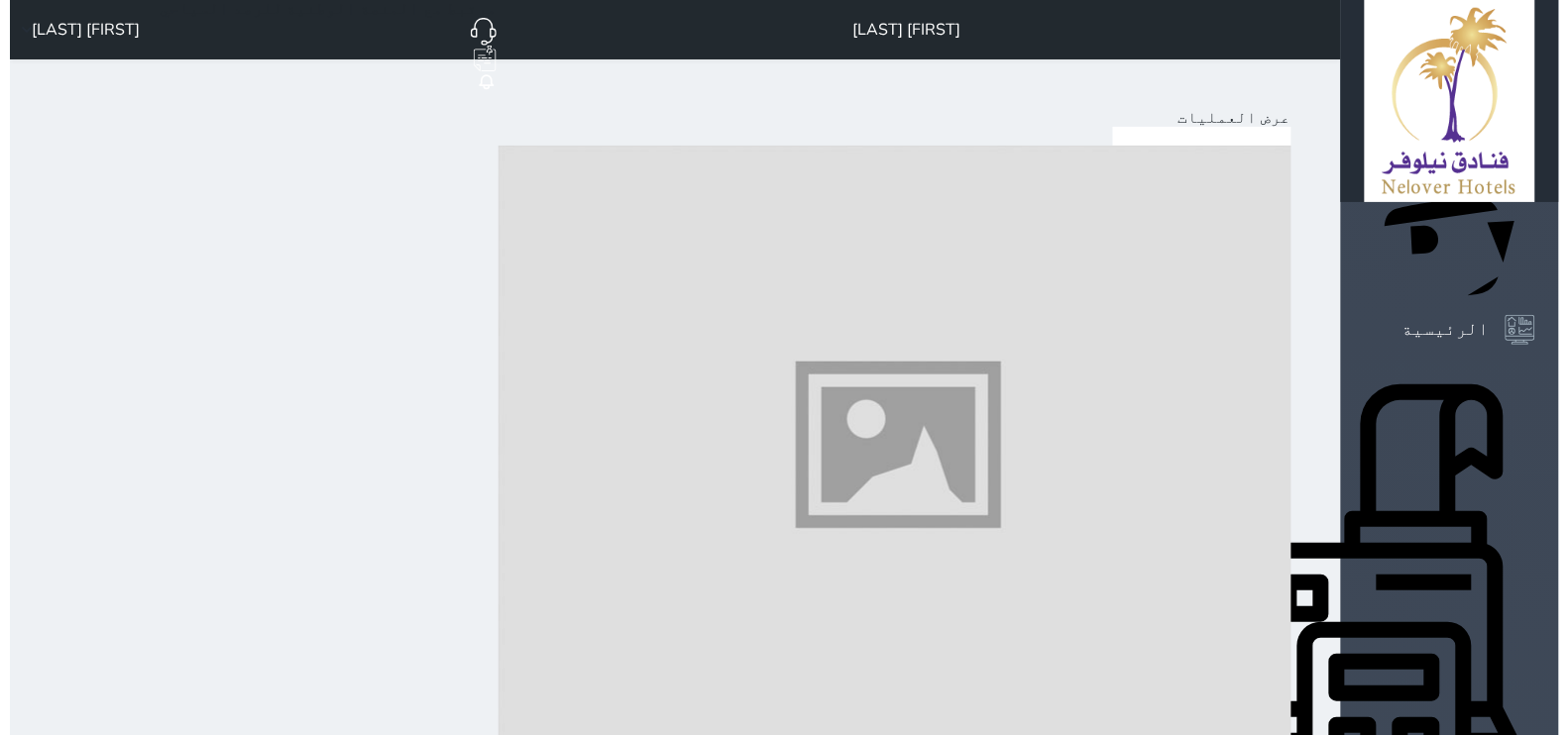 scroll, scrollTop: 371, scrollLeft: 0, axis: vertical 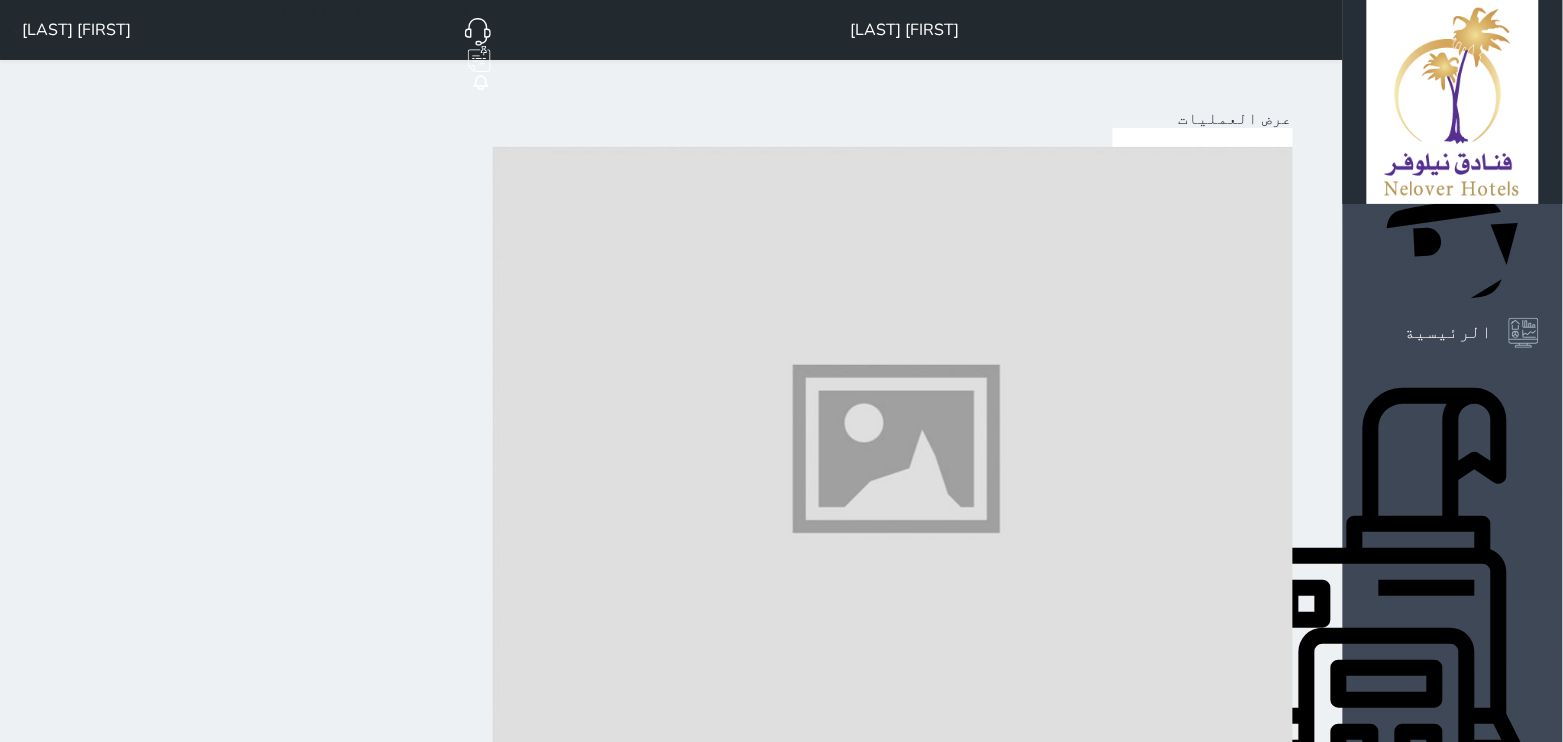 click at bounding box center (893, 10993) 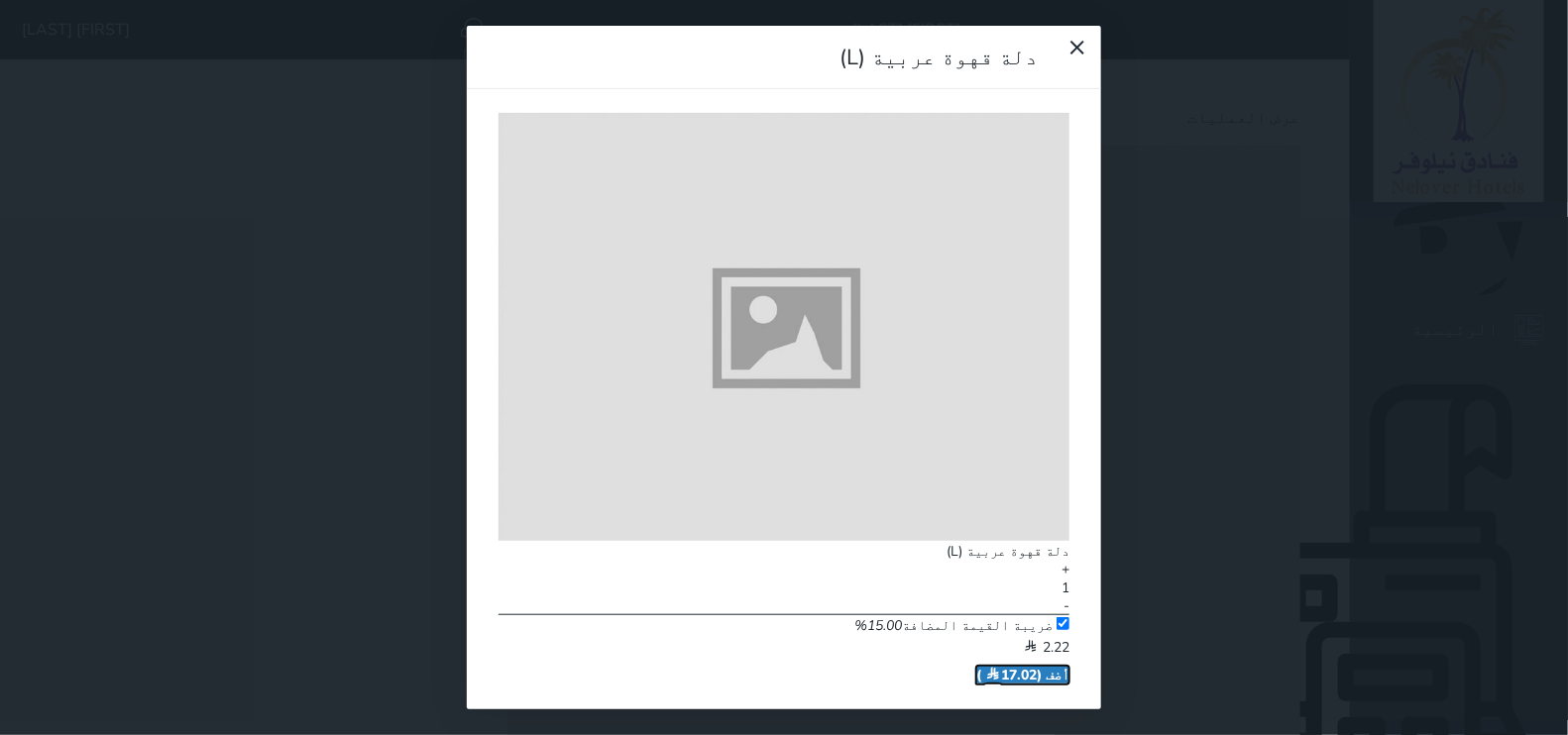 click on "أضف  (    17.02 )" at bounding box center (1023, 675) 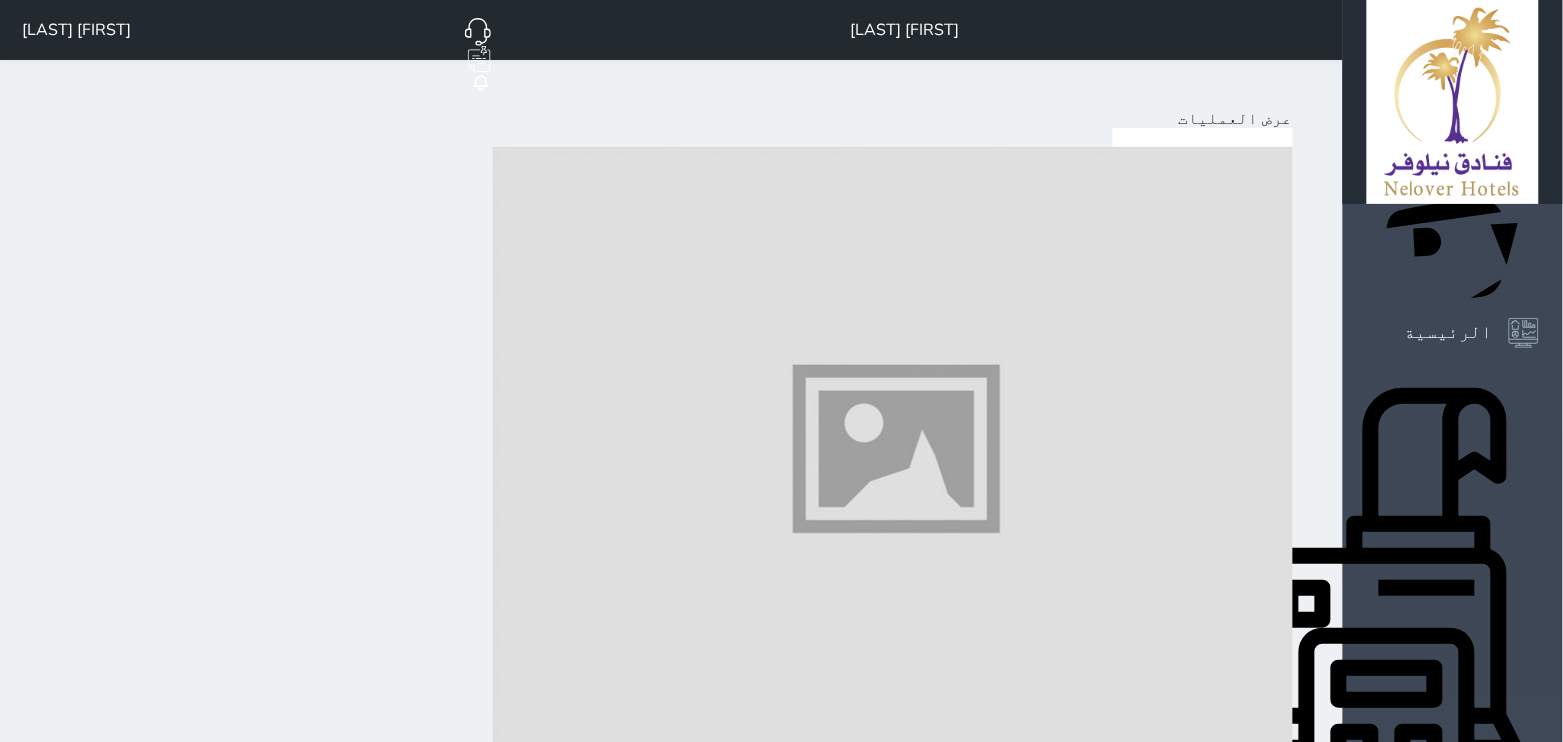 click at bounding box center [893, 11614] 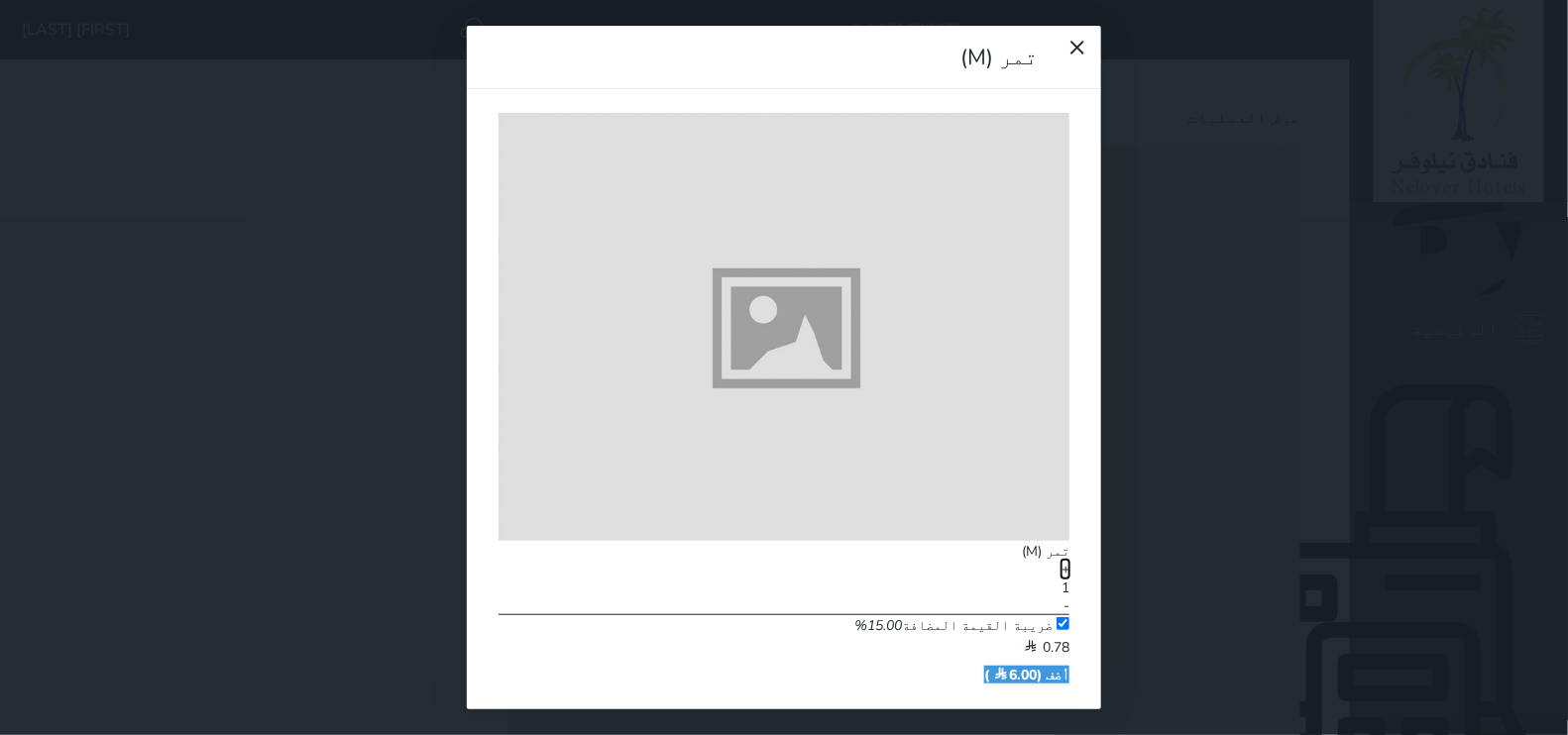 click on "+" at bounding box center (1065, 570) 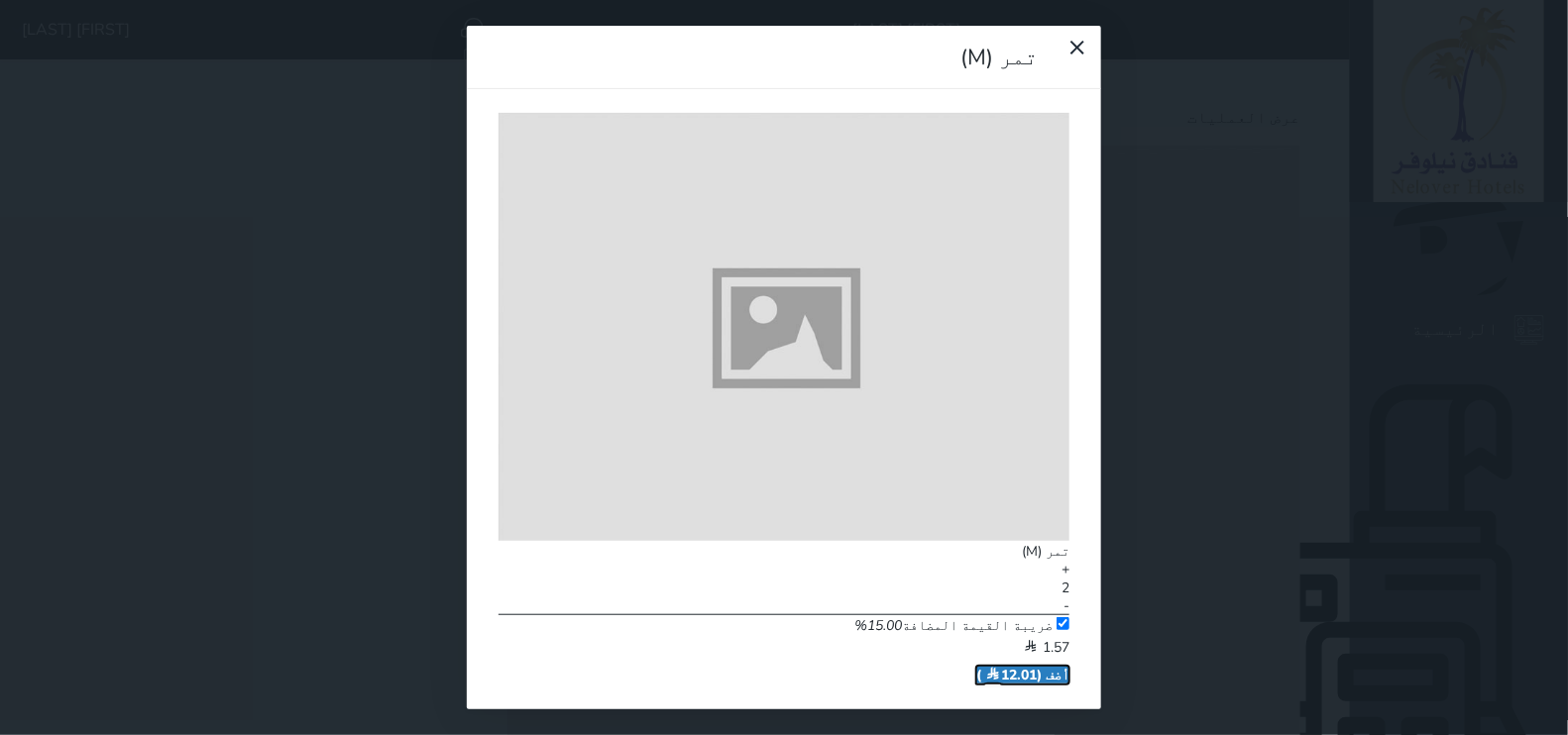 click on "أضف  (    12.01 )" at bounding box center (1023, 675) 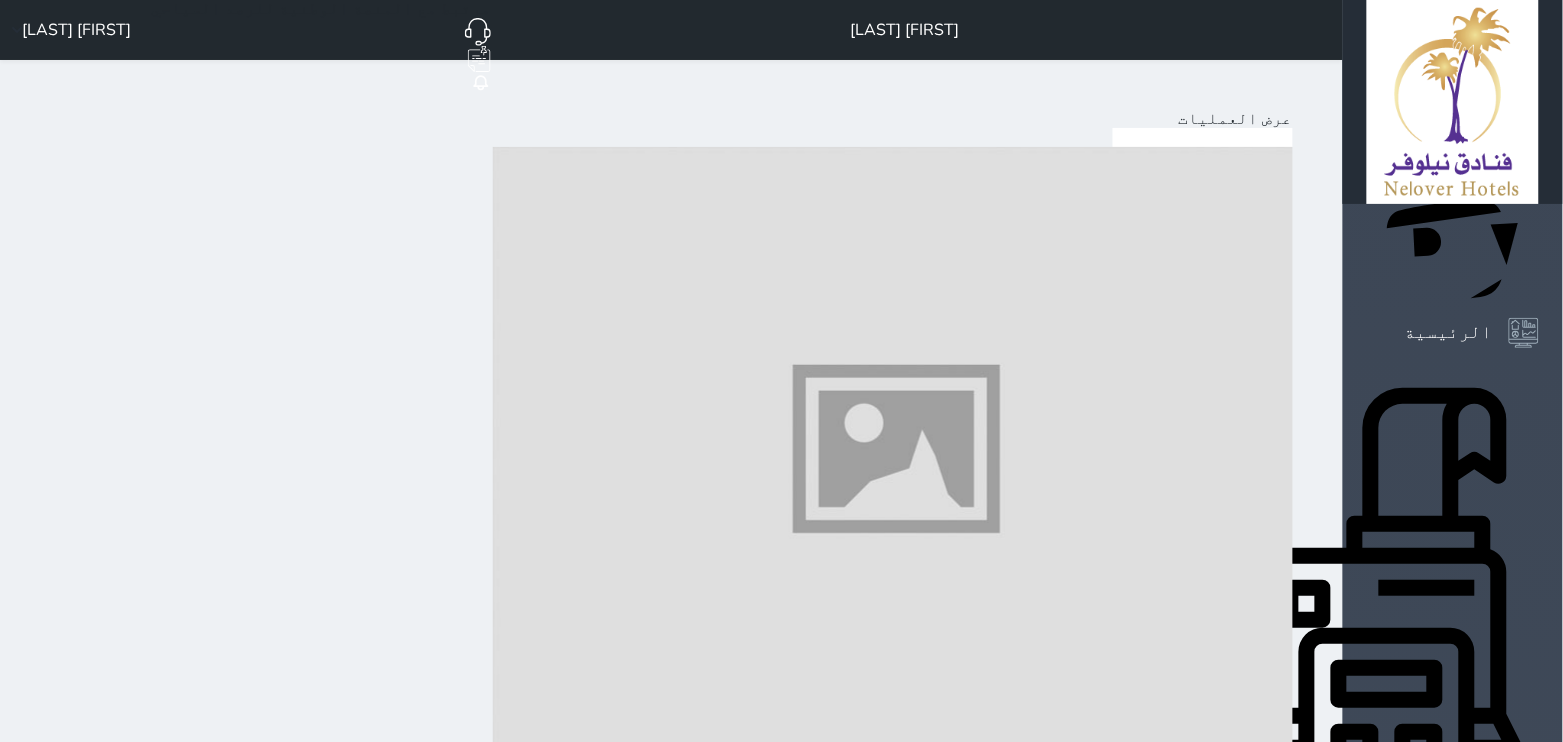 click at bounding box center [1292, 23856] 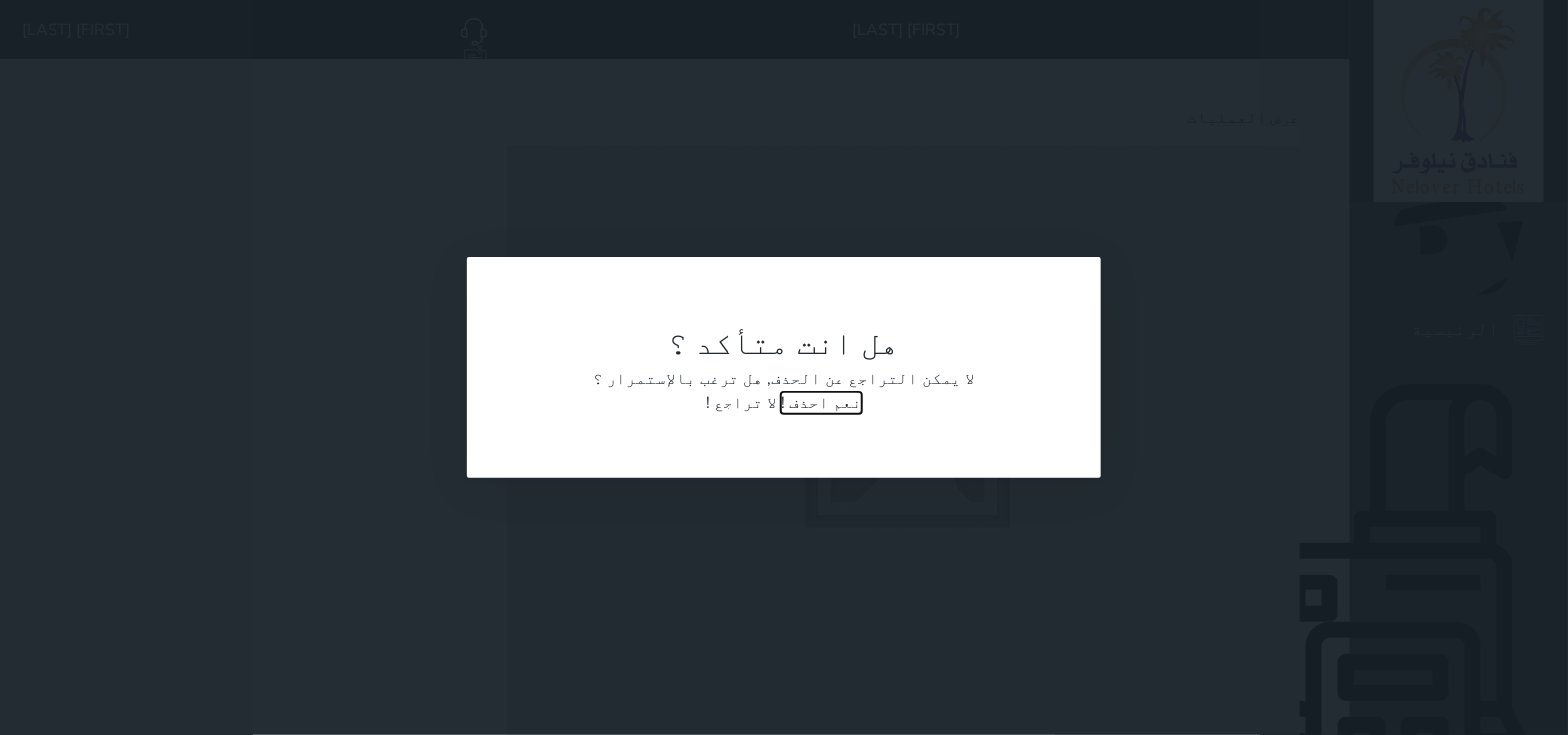 click on "نعم احذف !" at bounding box center [822, 403] 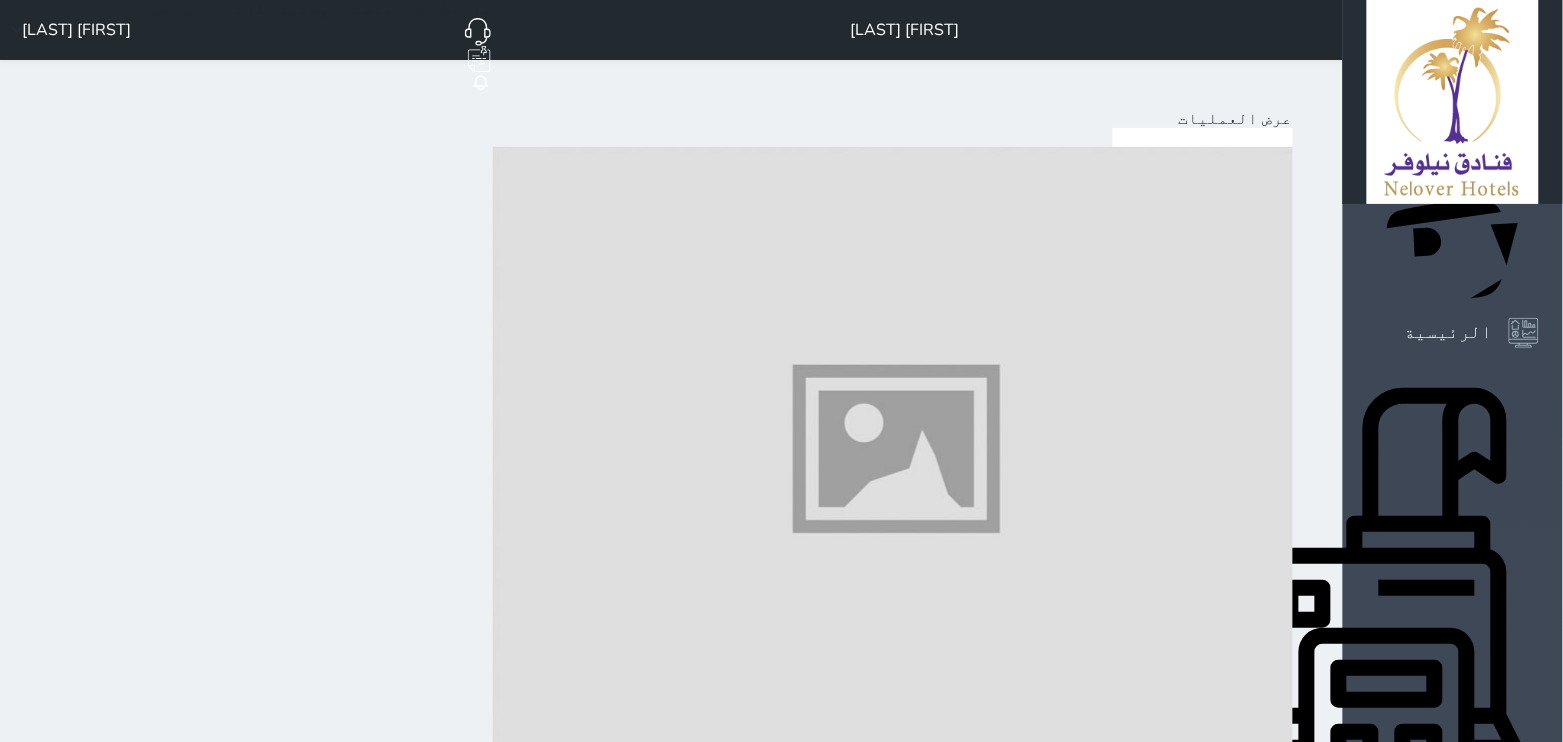 click on "المشروبات الباردة" at bounding box center [773, 23731] 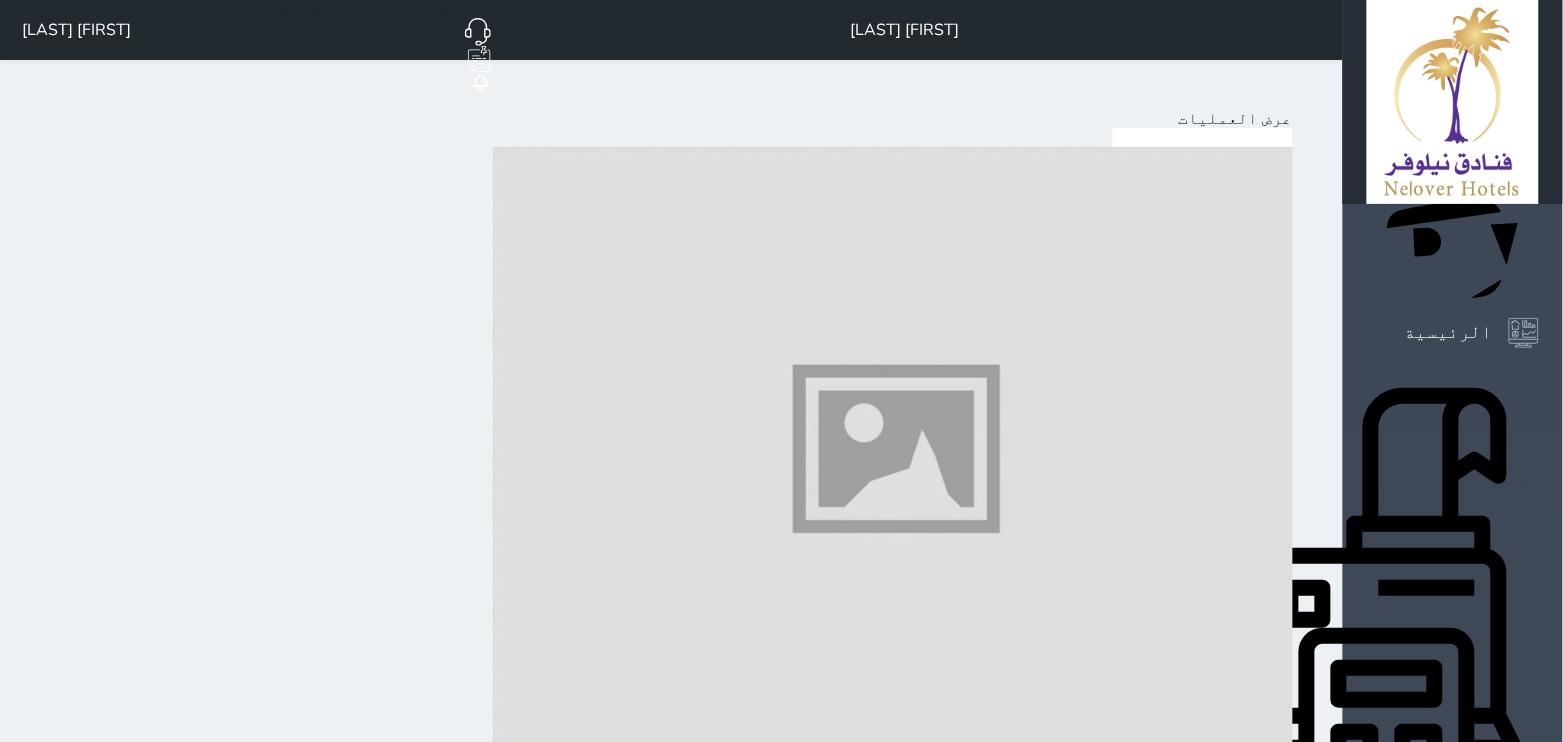 click at bounding box center [893, 1688] 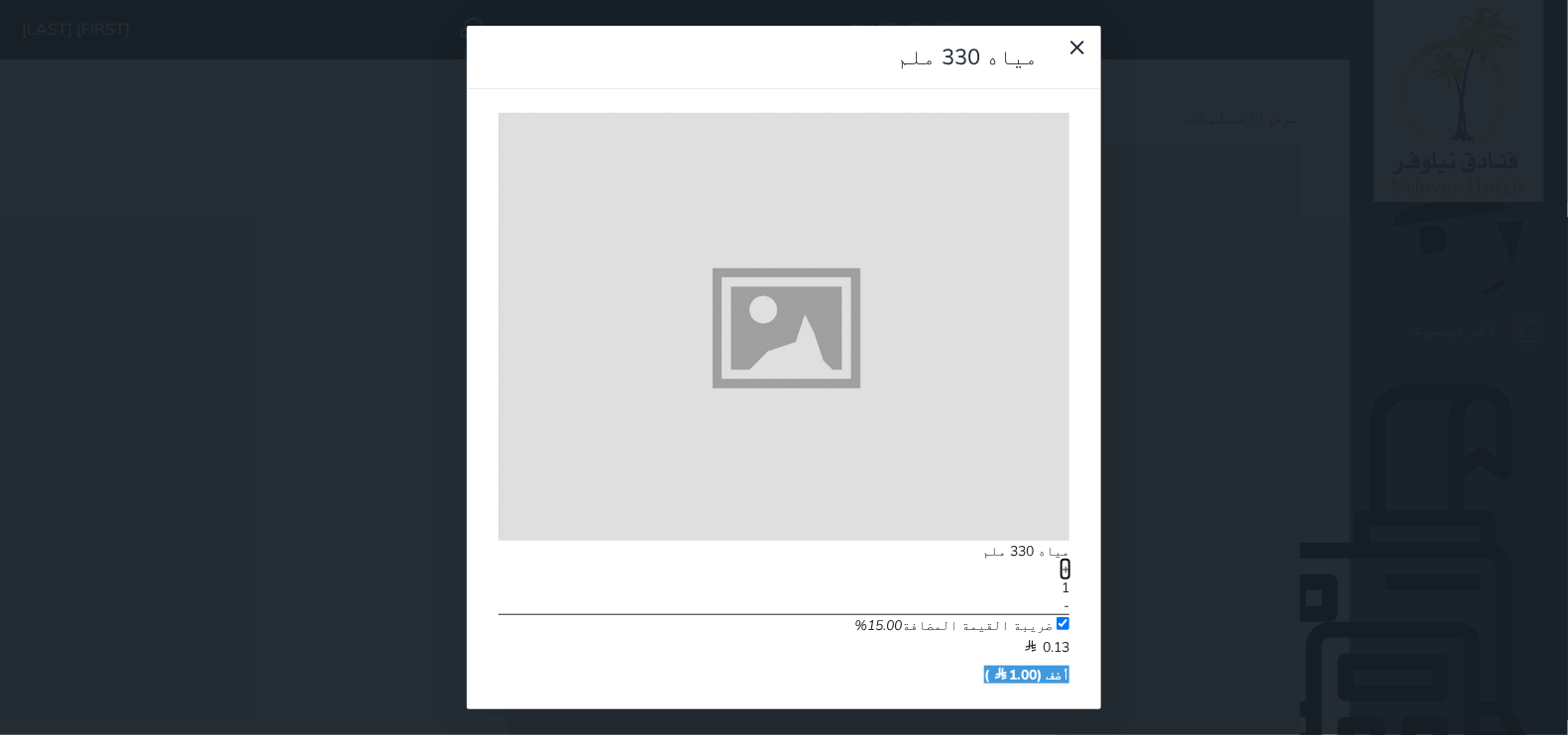 click on "+" at bounding box center [1065, 570] 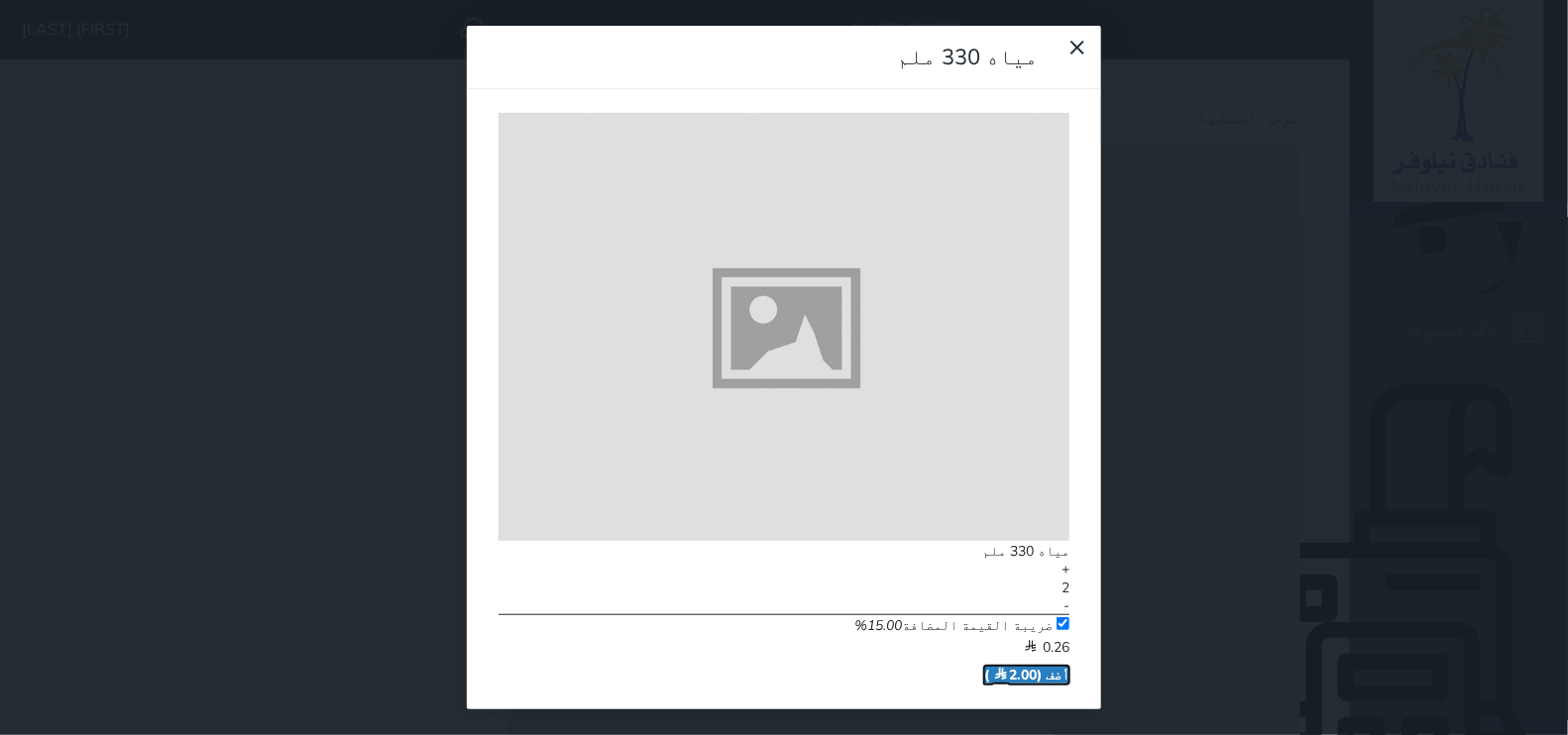 click on "أضف  (    2.00 )" at bounding box center [1027, 675] 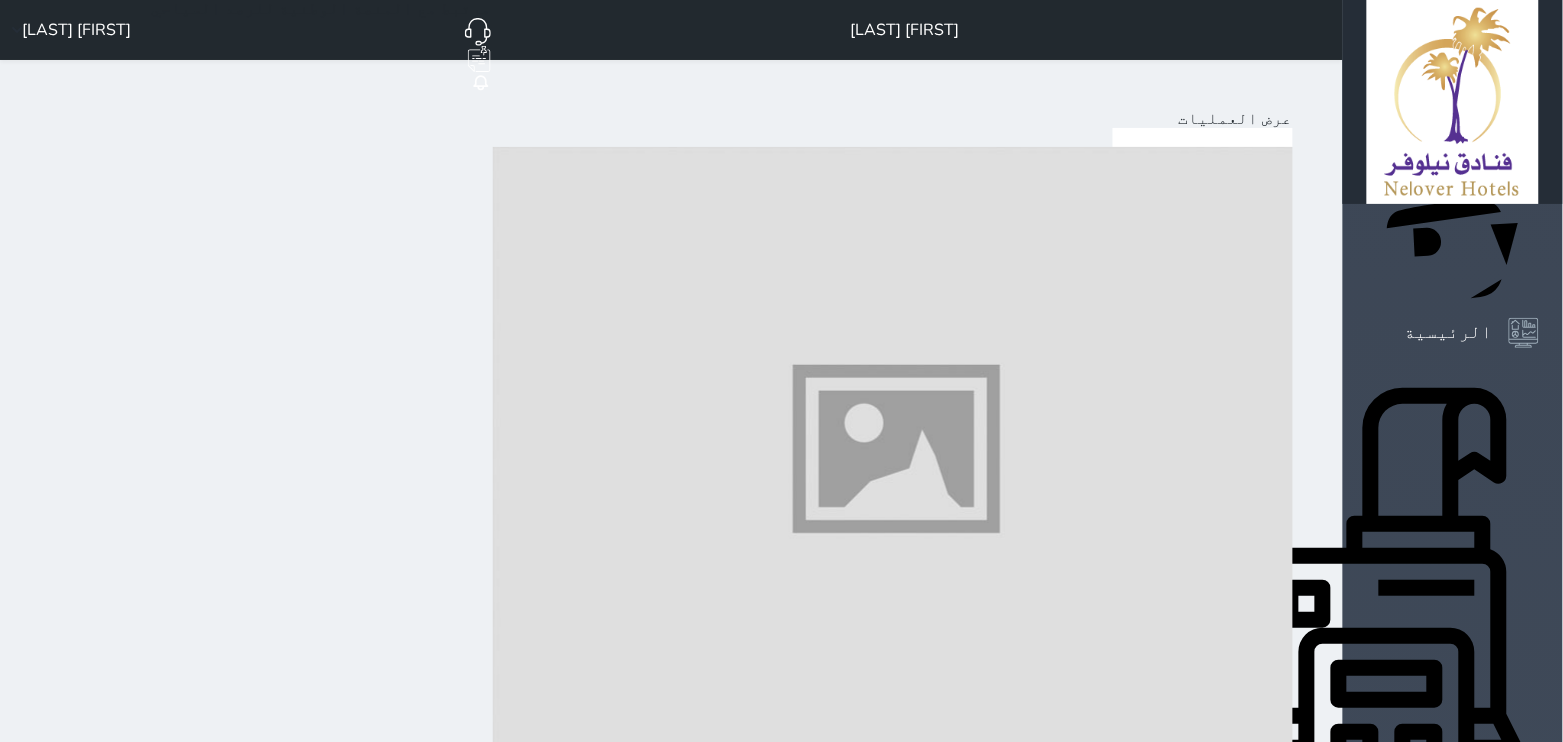 click on "الدفع (31.03  )" at bounding box center (1229, 20480) 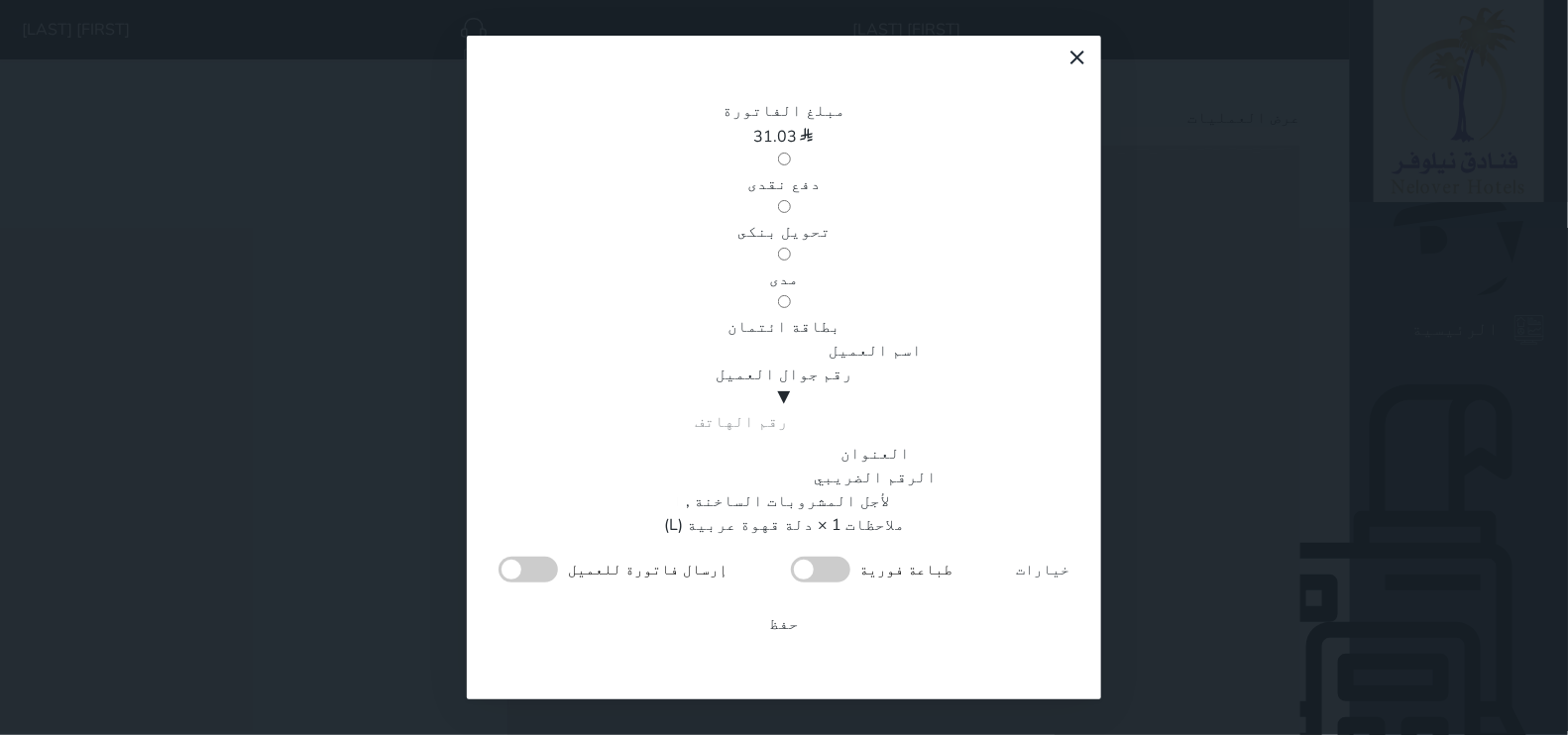 click on "مدى" at bounding box center [784, 279] 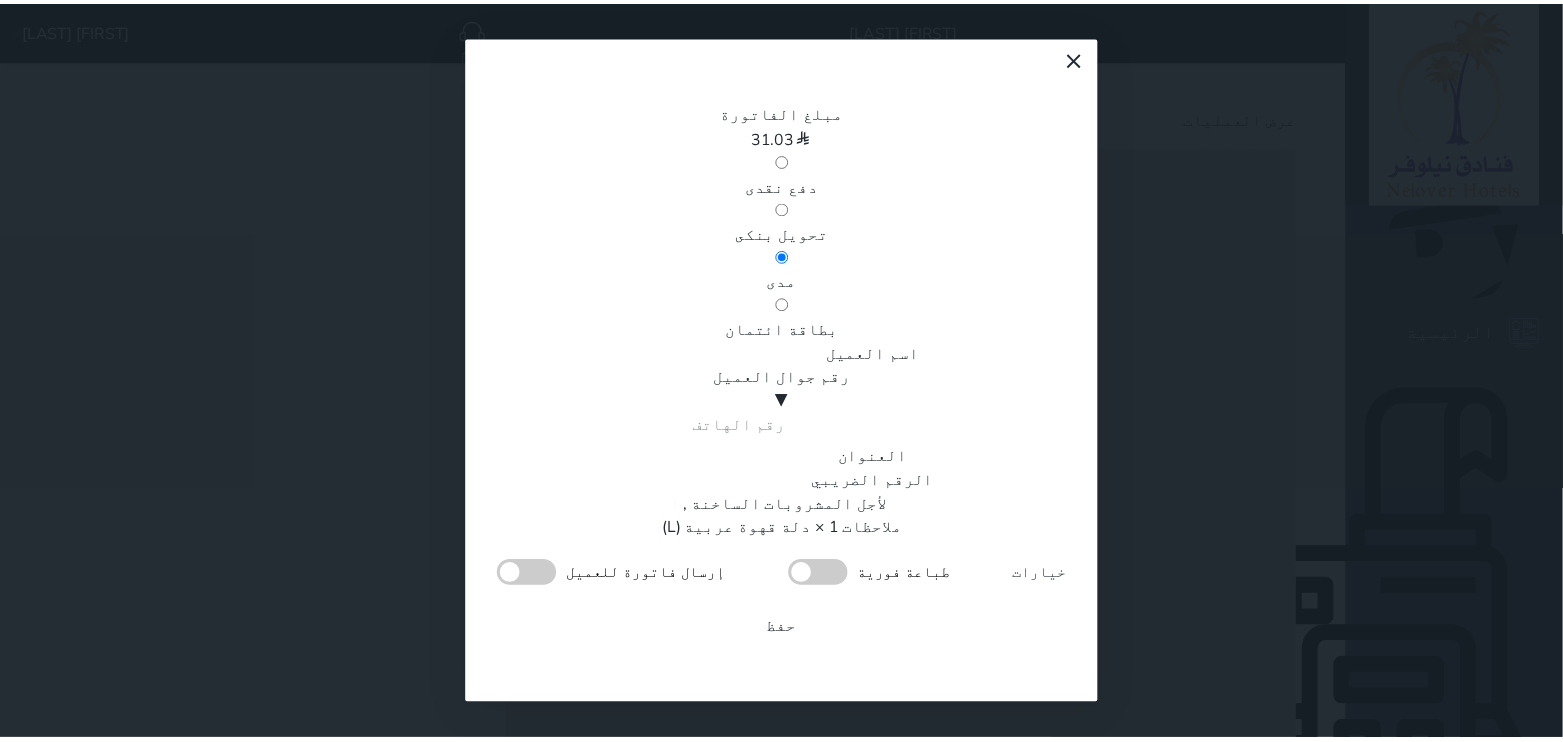 scroll, scrollTop: 342, scrollLeft: 0, axis: vertical 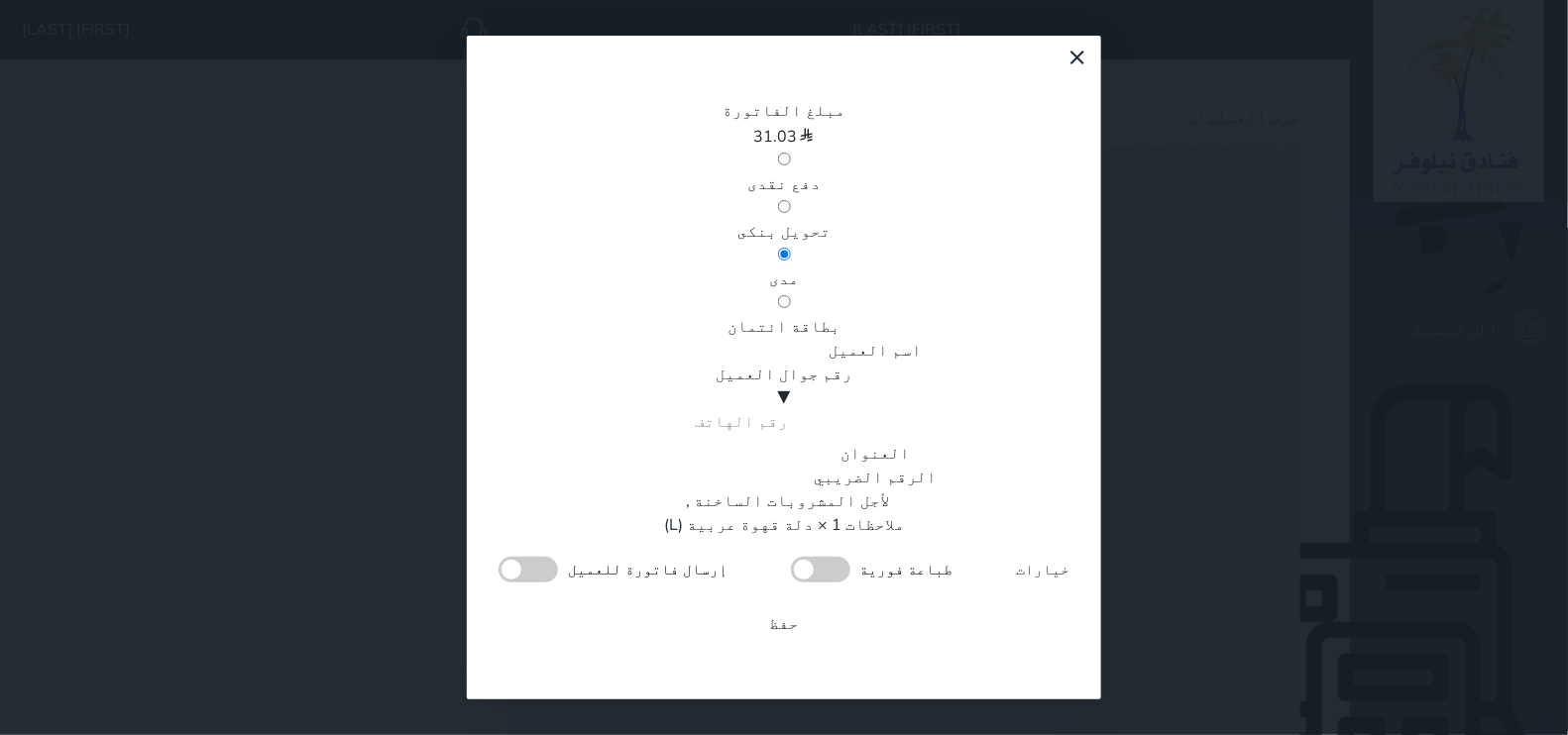 click at bounding box center (821, 570) 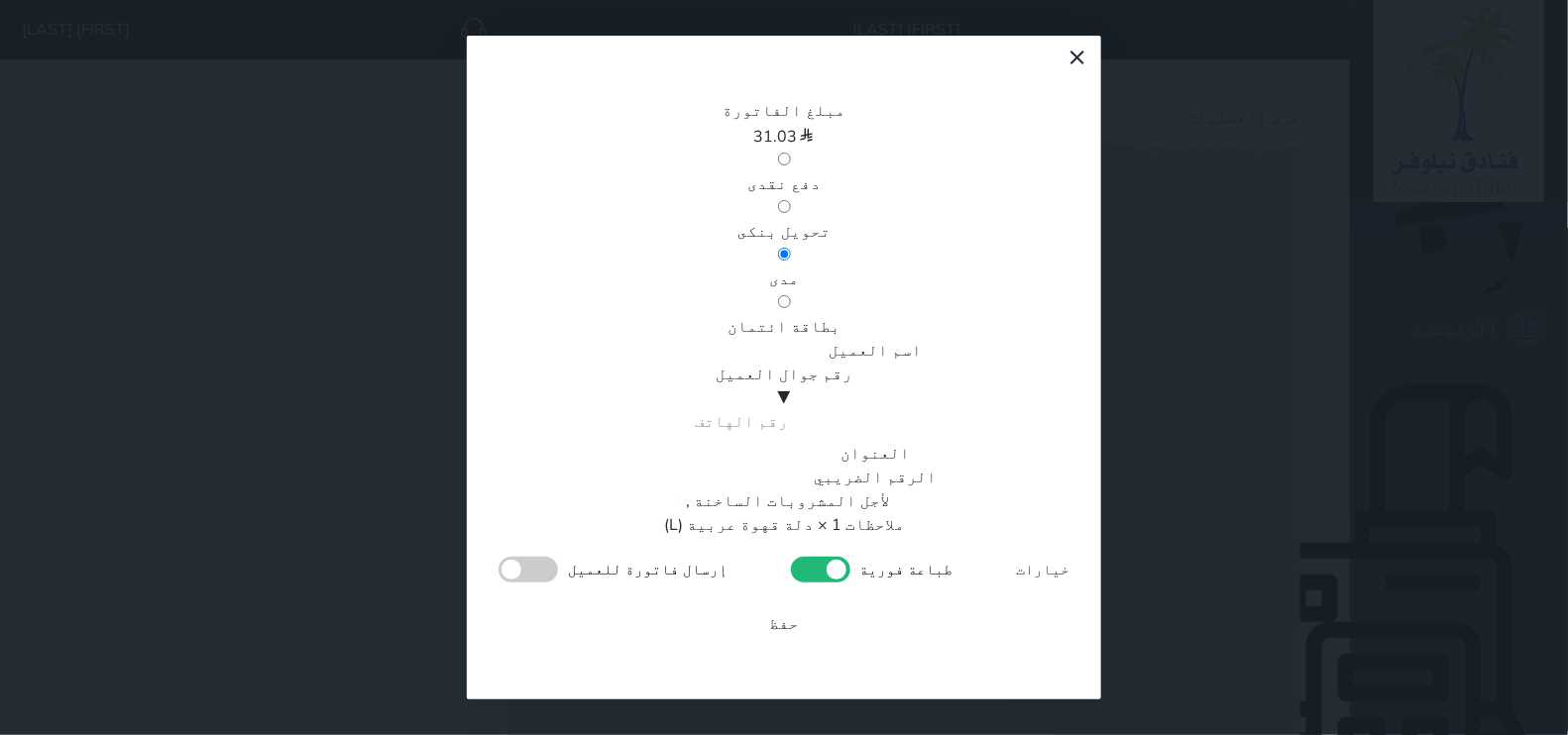 click on "مبلغ الفاتورة   [PRICE]      دفع نقدى     تحويل بنكى     مدى     بطاقة ائتمان   اسم العميل     رقم جوال العميل       ▼     Afghanistan (‫افغانستان‬‎)   +93   Albania (Shqipëri)   +355   Algeria (‫الجزائر‬‎)   +213   American Samoa   +1684   Andorra   +376   Angola   +244   Anguilla   +1264   Antigua and Barbuda   +1268   Argentina   +54   Armenia (Հայաստան)   +374   Aruba   +297   Australia   +61   Austria (Österreich)   +43   Azerbaijan (‫آذربایجان‬‎)   +994   Bahamas   +1242   Bahrain (‫البحرين‬‎)   +973   Bangladesh (বাংলাদেশ)   +880   Barbados   +1246   Belarus (Беларусь)   +375   Belgium (België)   +32   Belize   +501   Benin (Bénin)   +229   Bermuda   +1441   Bhutan (འབྲུག)   +975   Bolivia   +591   Bosnia and Herzegovina (Босна и Херцеговина)   +387   Botswana   +267   Brazil (Brasil)   +55   British Indian Ocean Territory   +246" at bounding box center [784, 368] 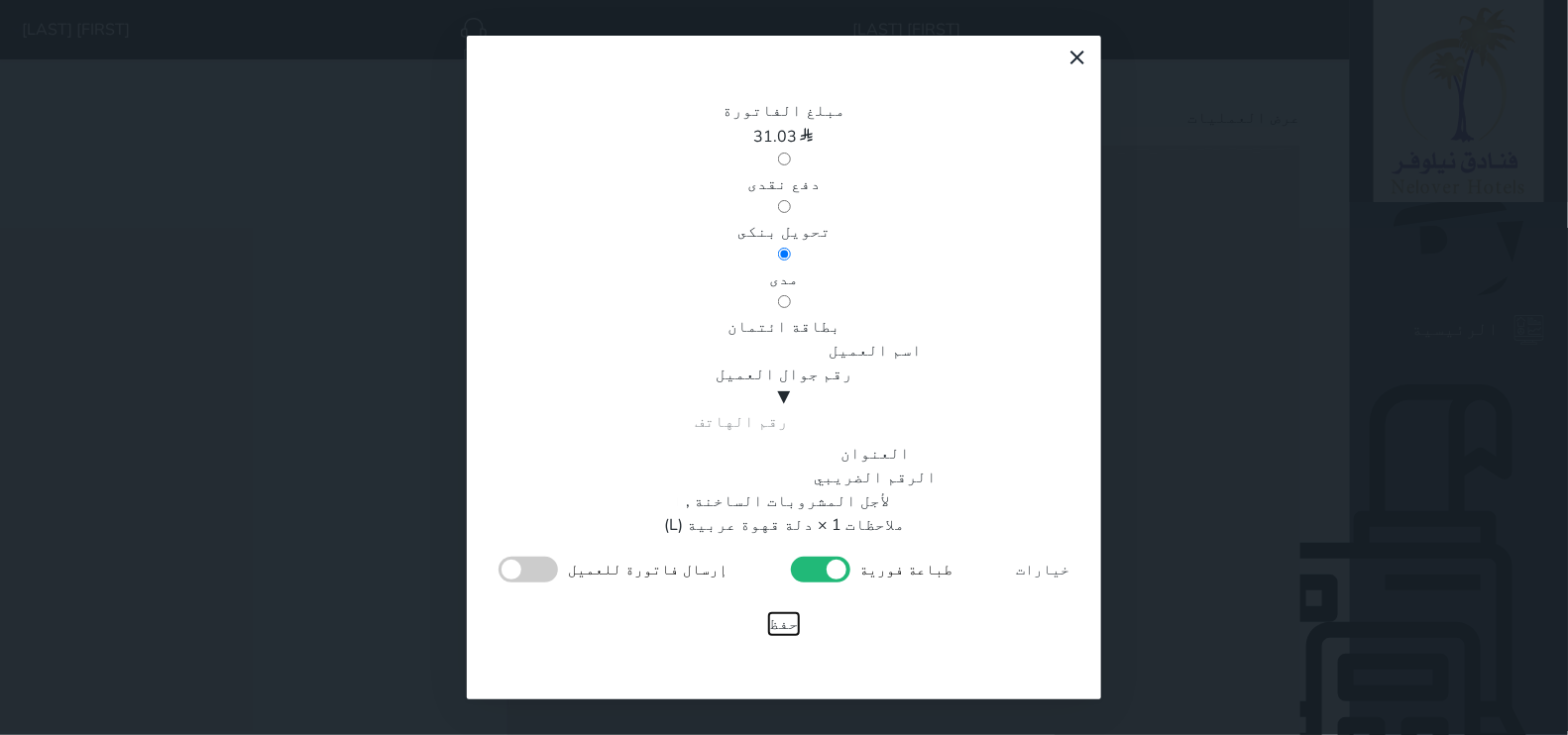 click on "حفظ" at bounding box center (784, 624) 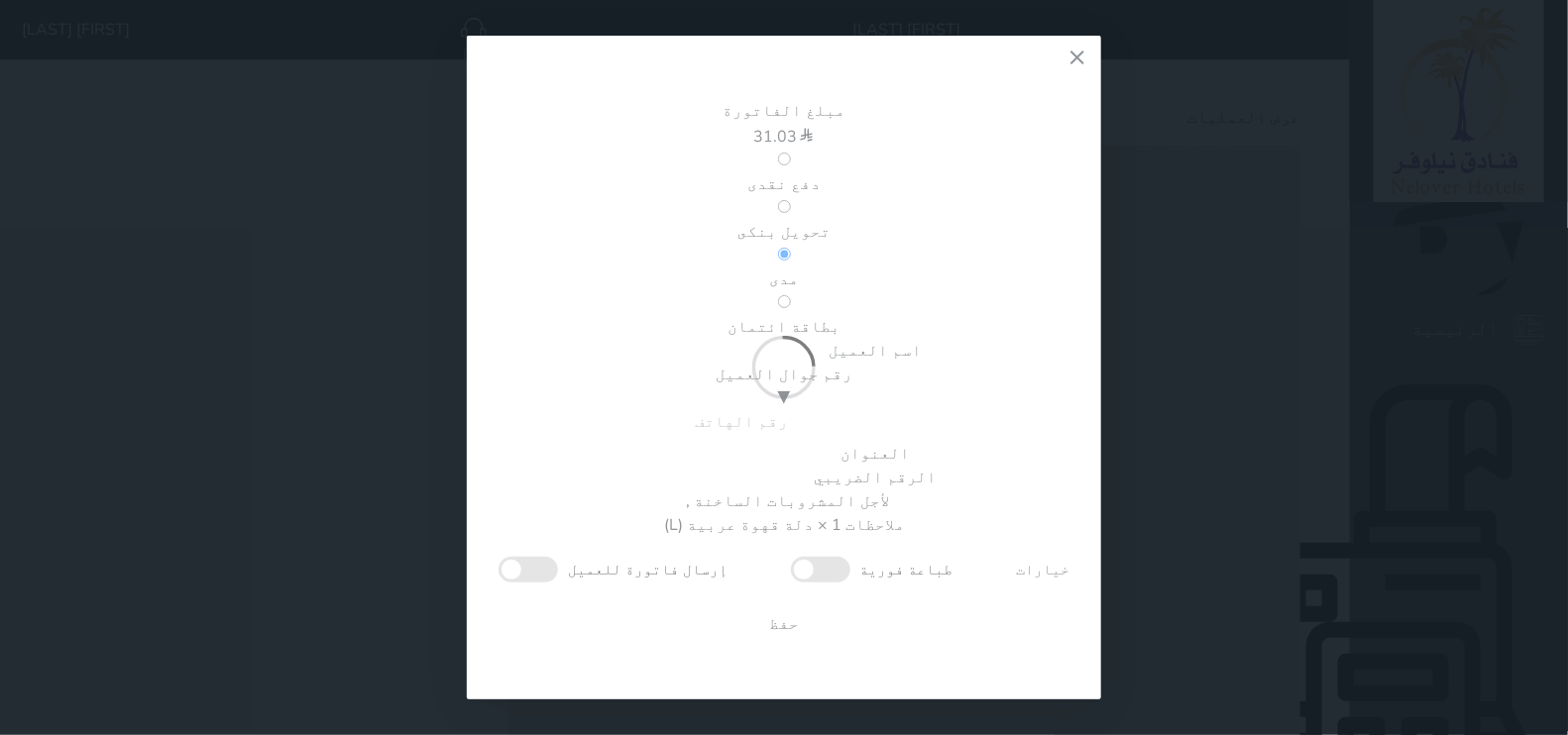 type 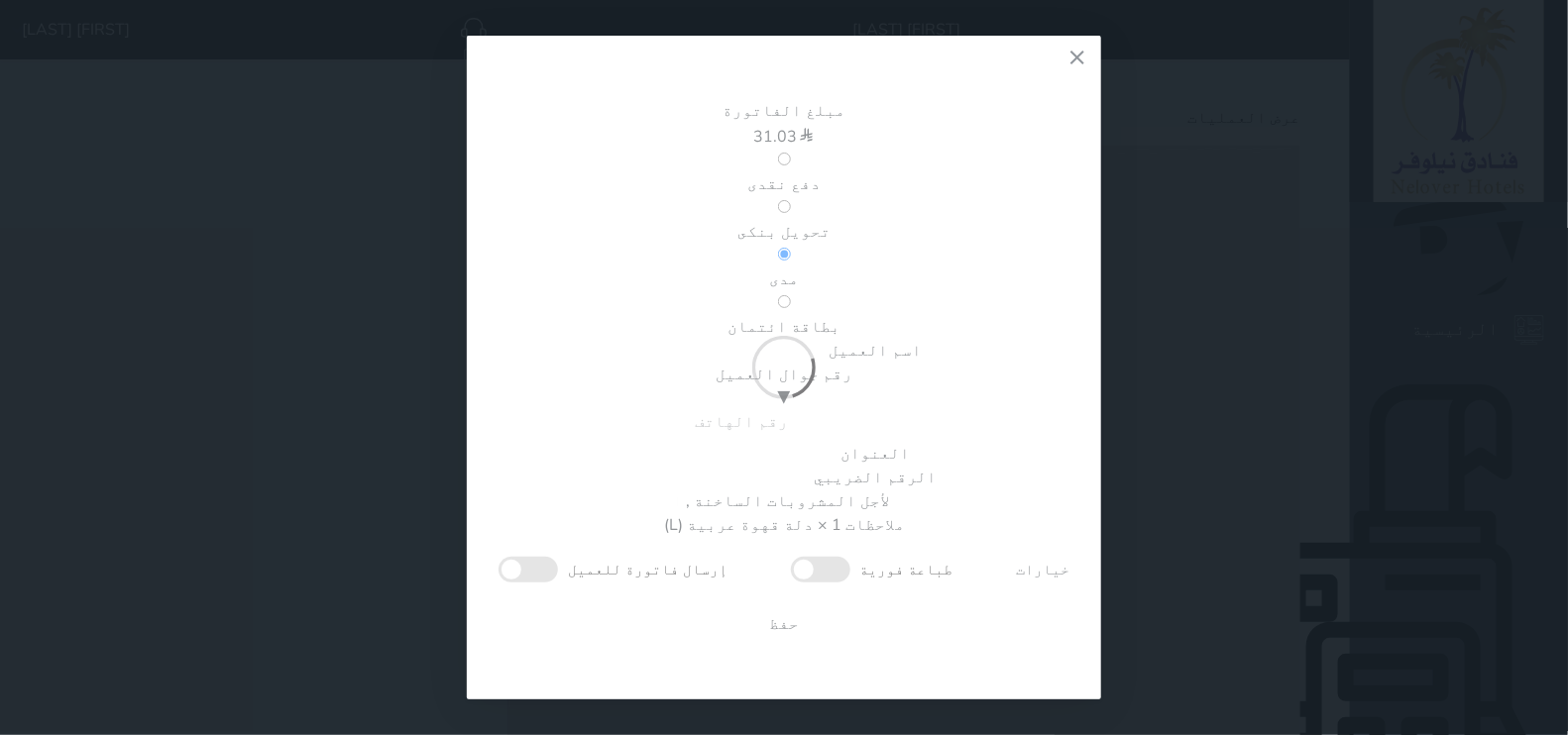 checkbox on "false" 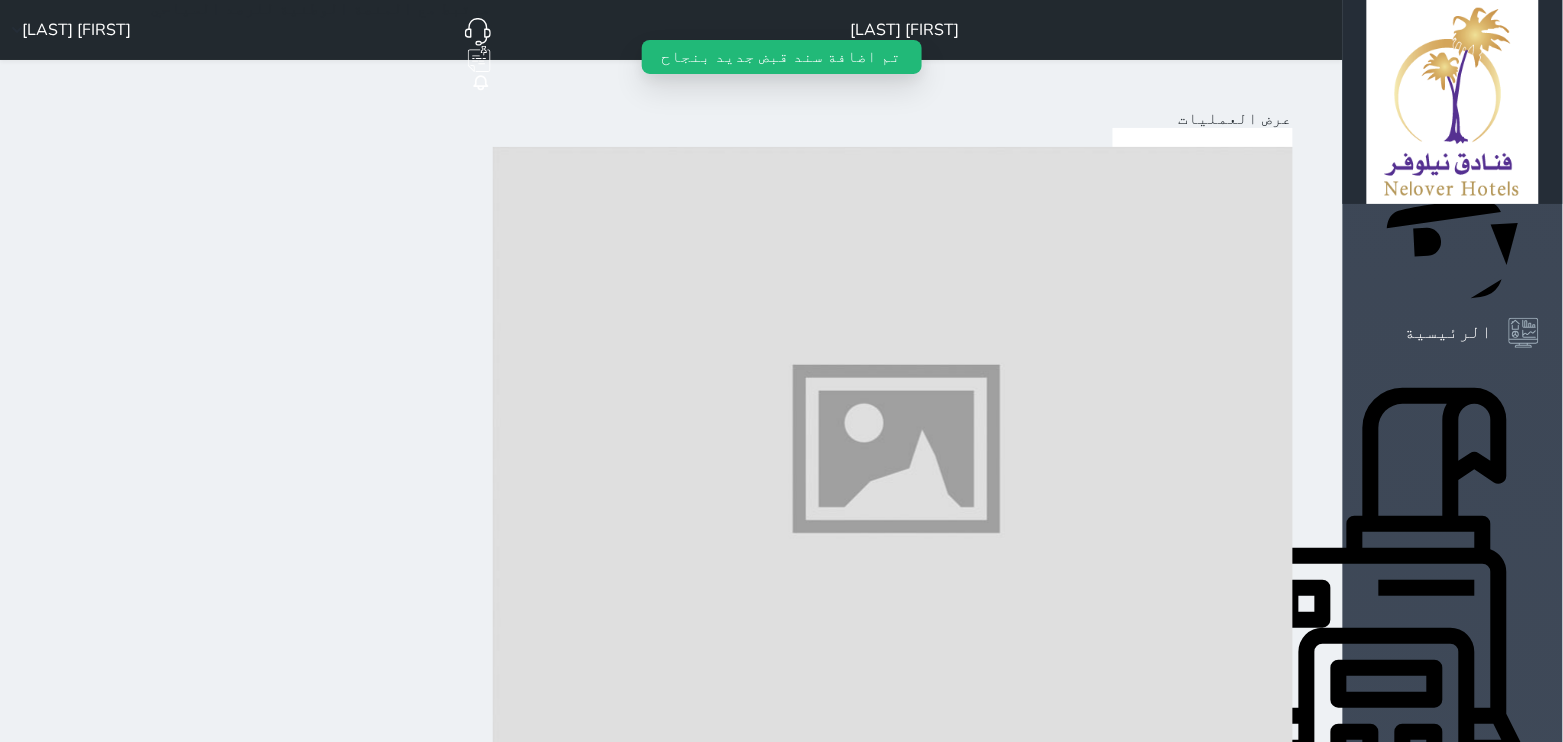 click on "المشروبات الساخنة" at bounding box center [937, 20008] 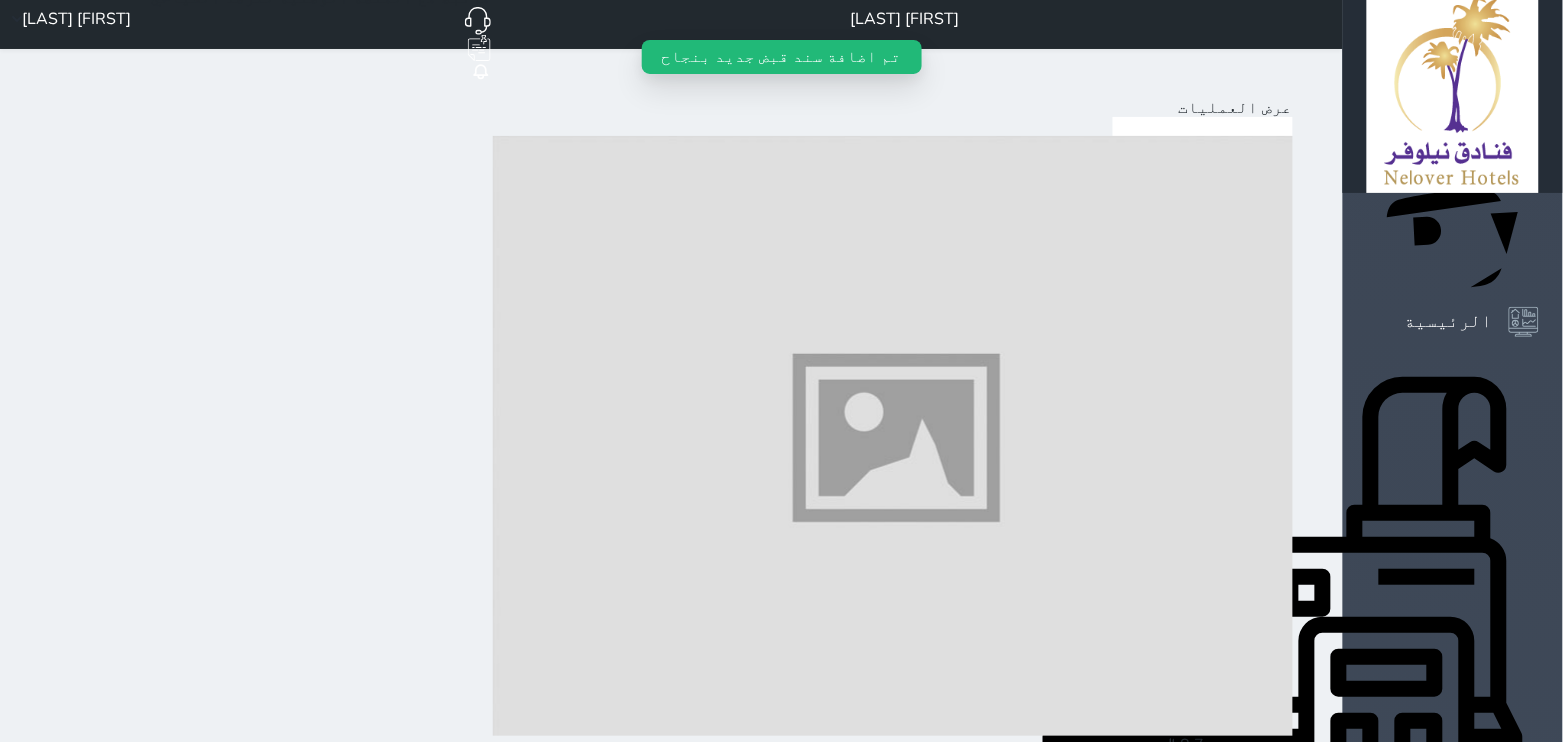 scroll, scrollTop: 13, scrollLeft: 0, axis: vertical 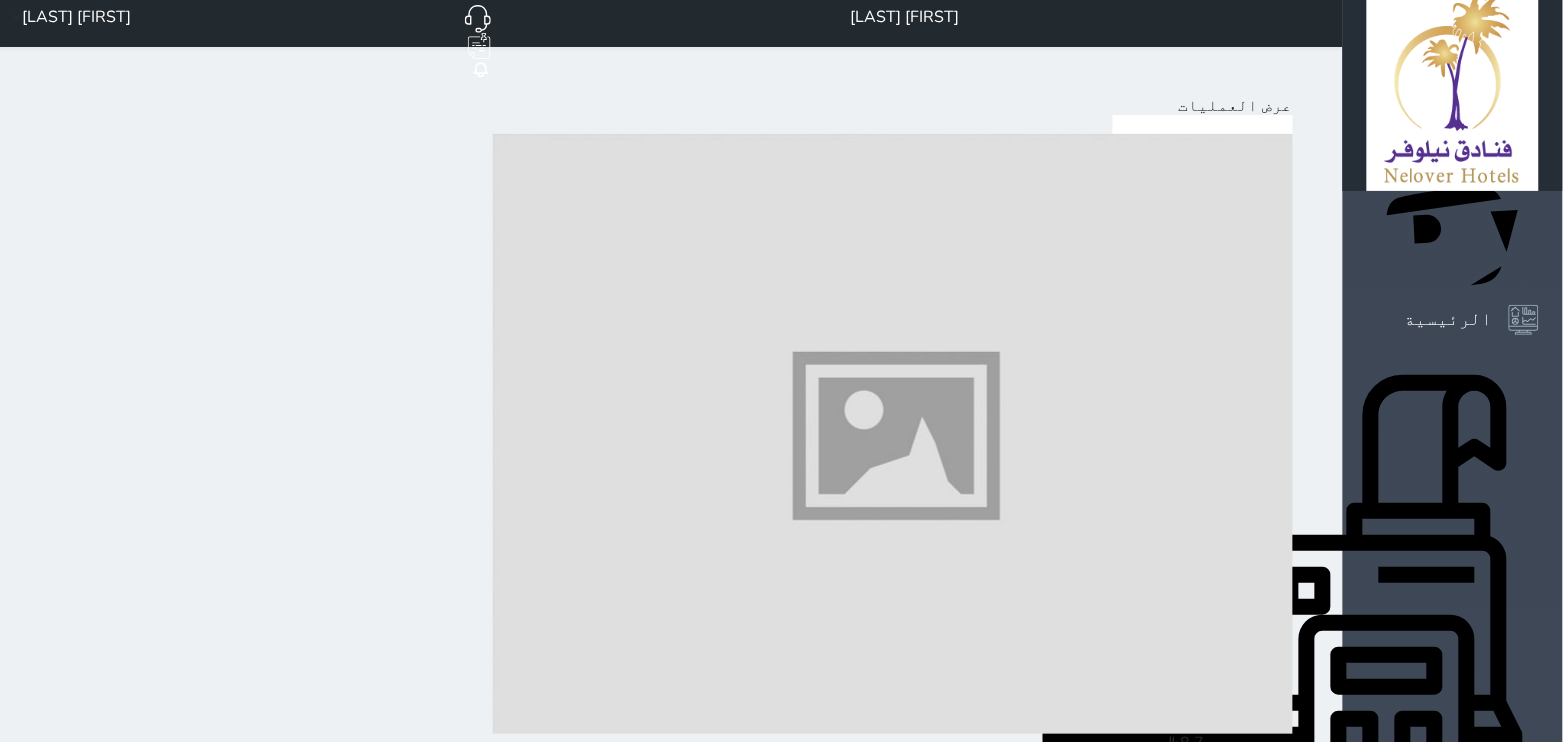click at bounding box center [893, 10980] 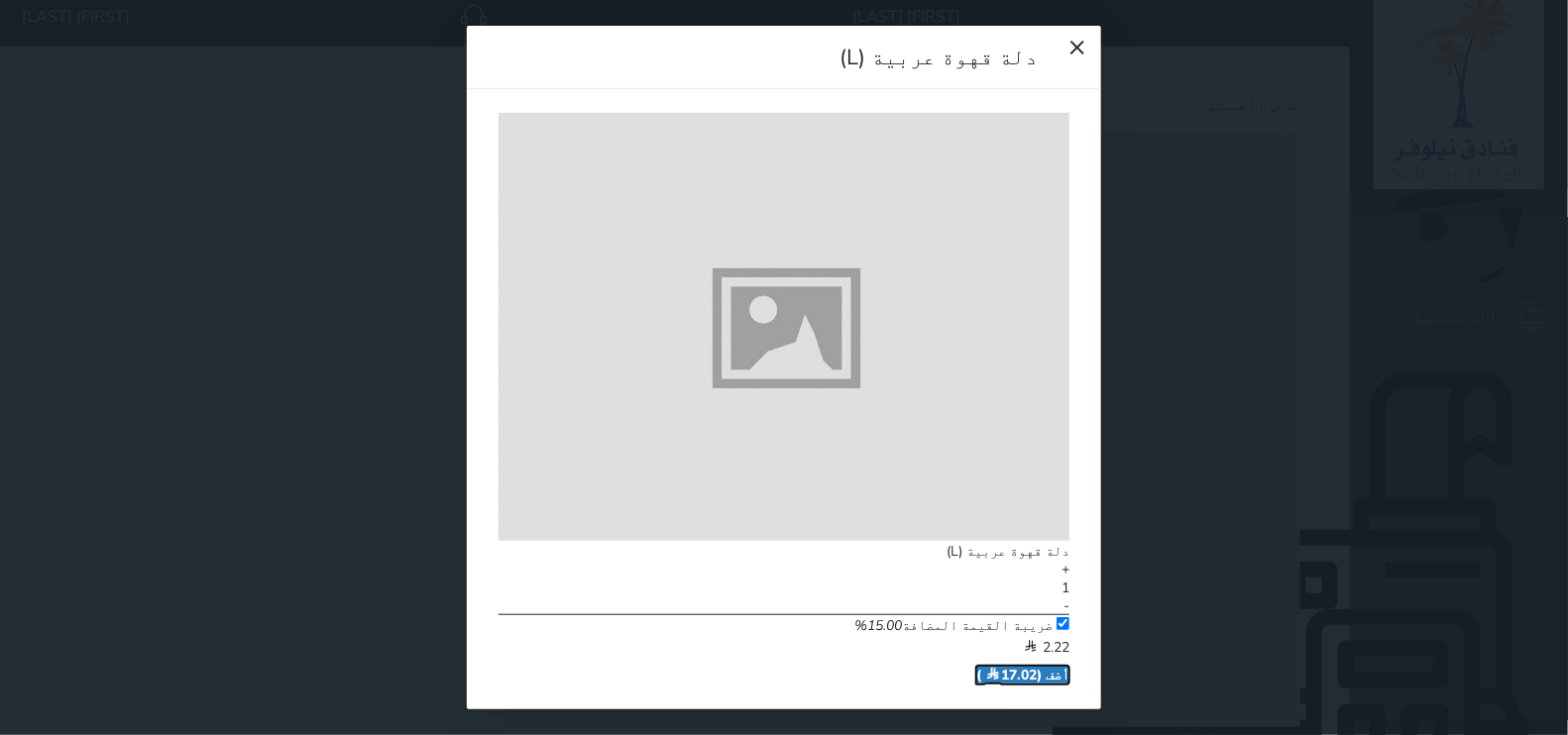 click on "أضف  (    17.02 )" at bounding box center [1023, 675] 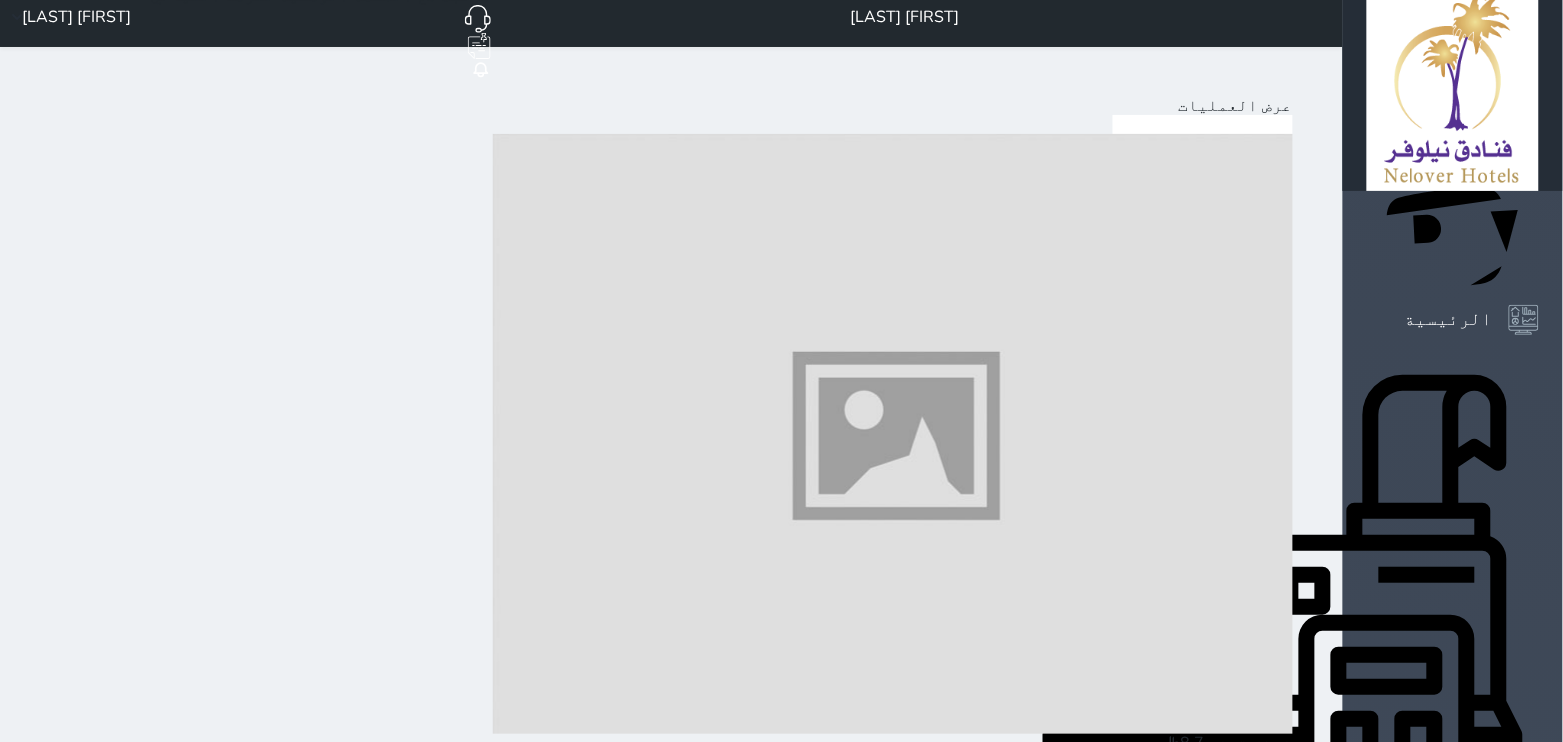click at bounding box center [893, 11601] 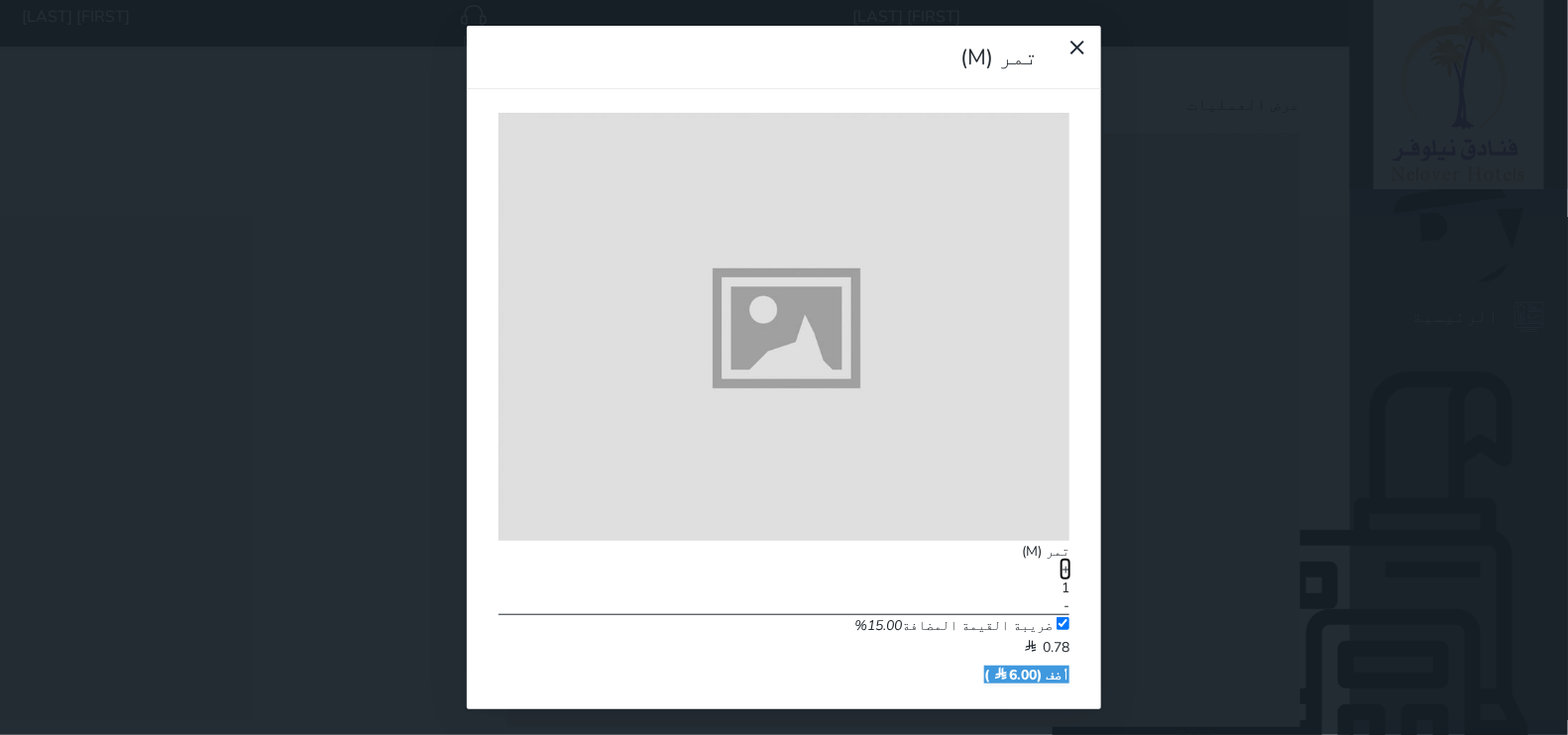 click on "+" at bounding box center (1065, 570) 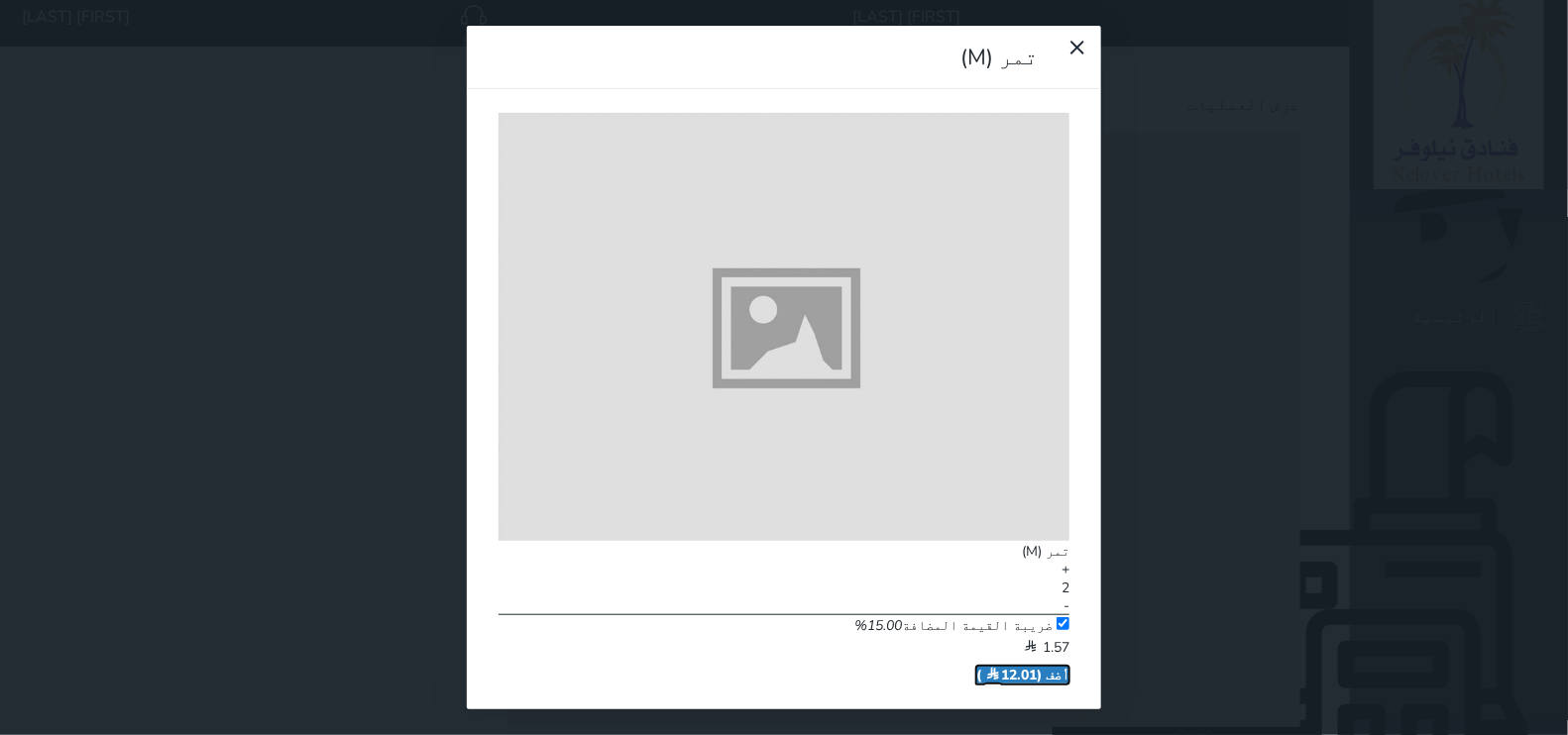 click on "أضف  (    12.01 )" at bounding box center (1023, 675) 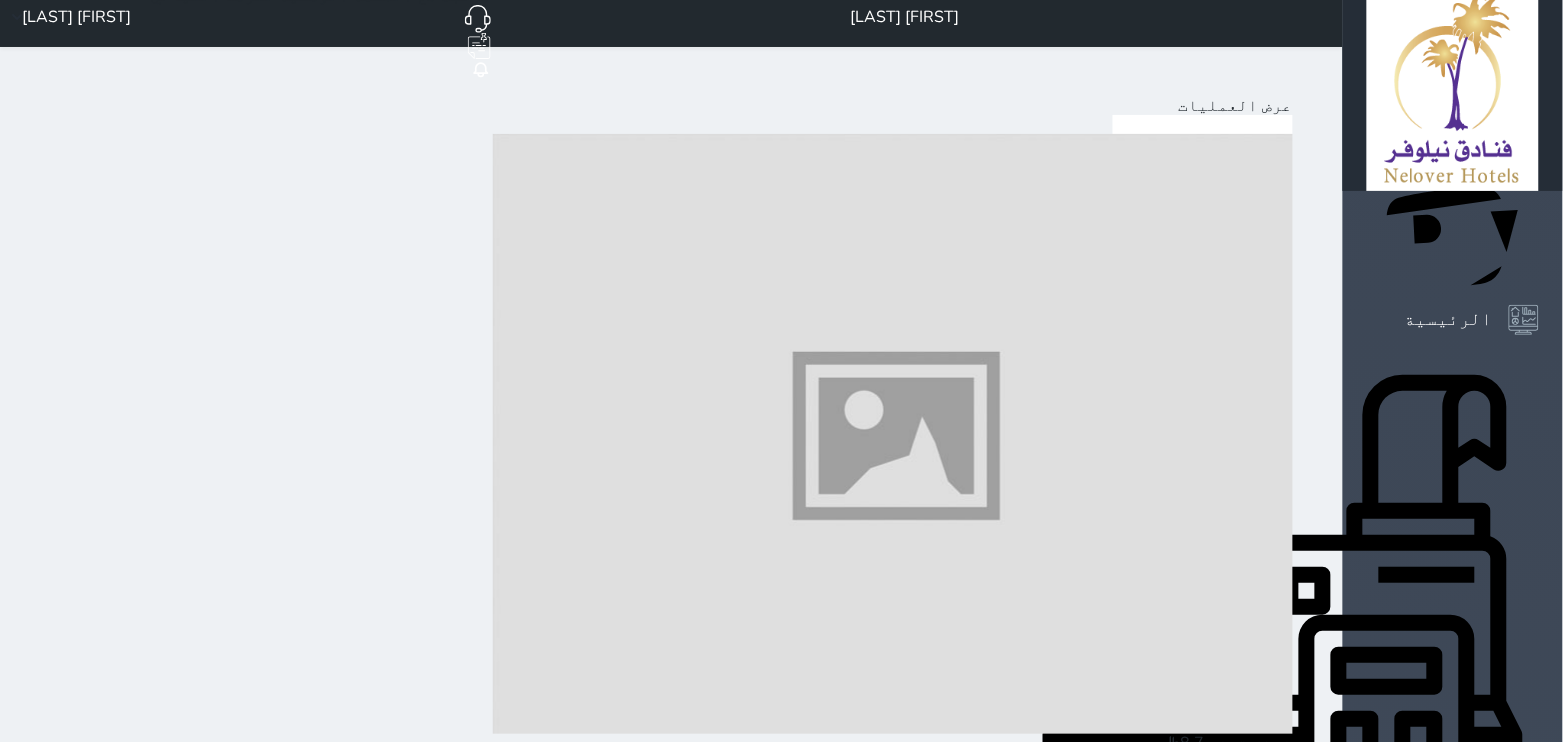 click on "الدفع (29.03  )" at bounding box center [1229, 24118] 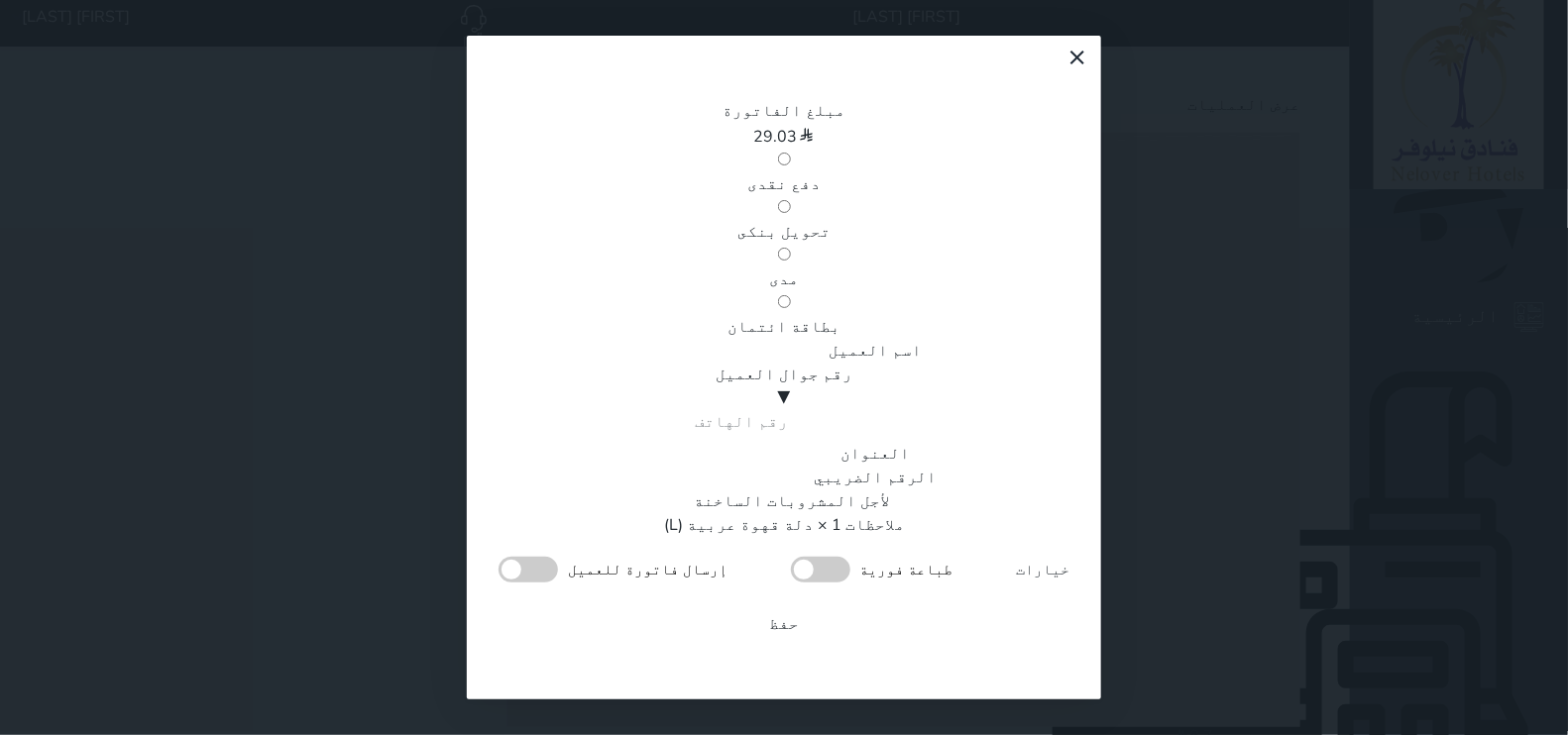 scroll, scrollTop: 0, scrollLeft: 0, axis: both 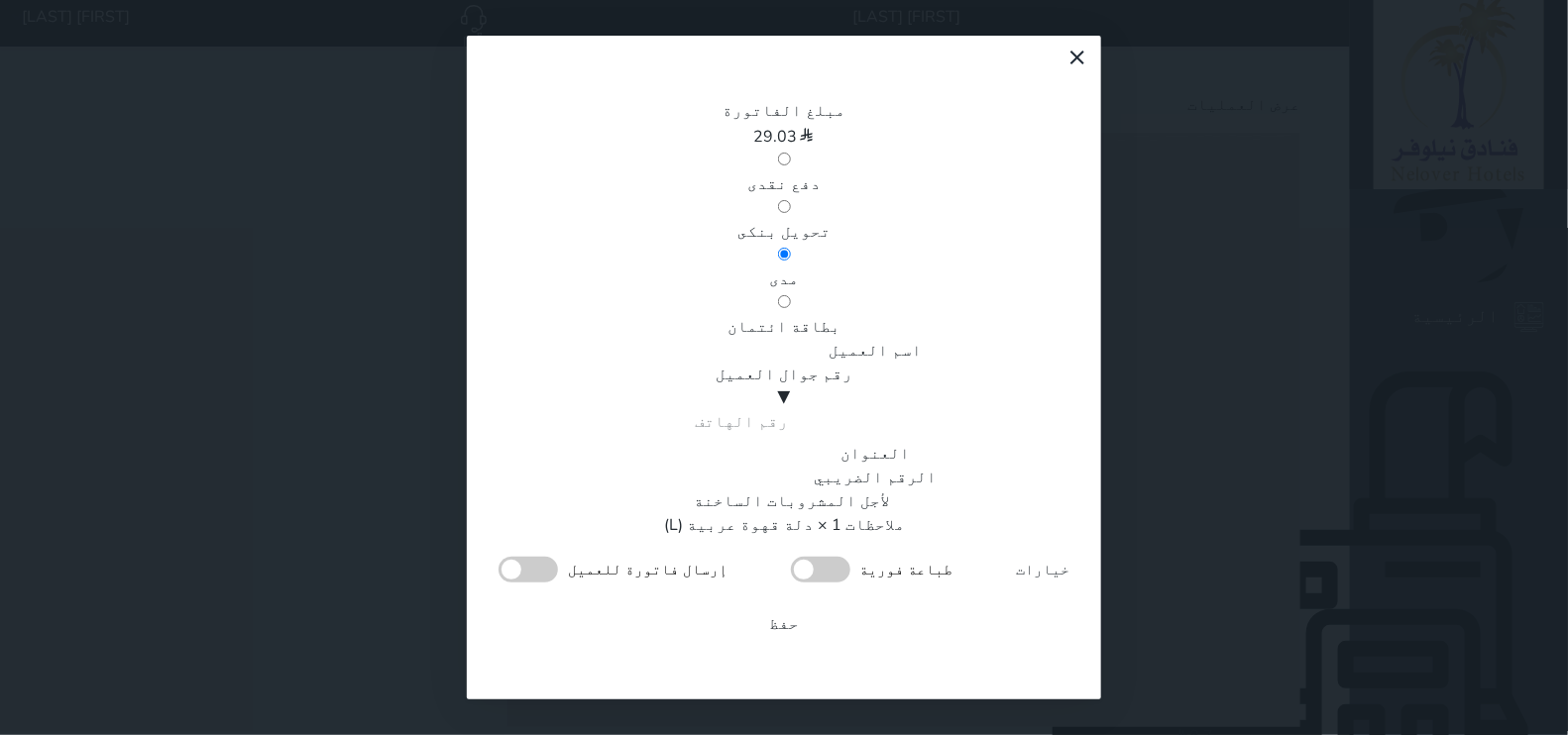 click at bounding box center (821, 570) 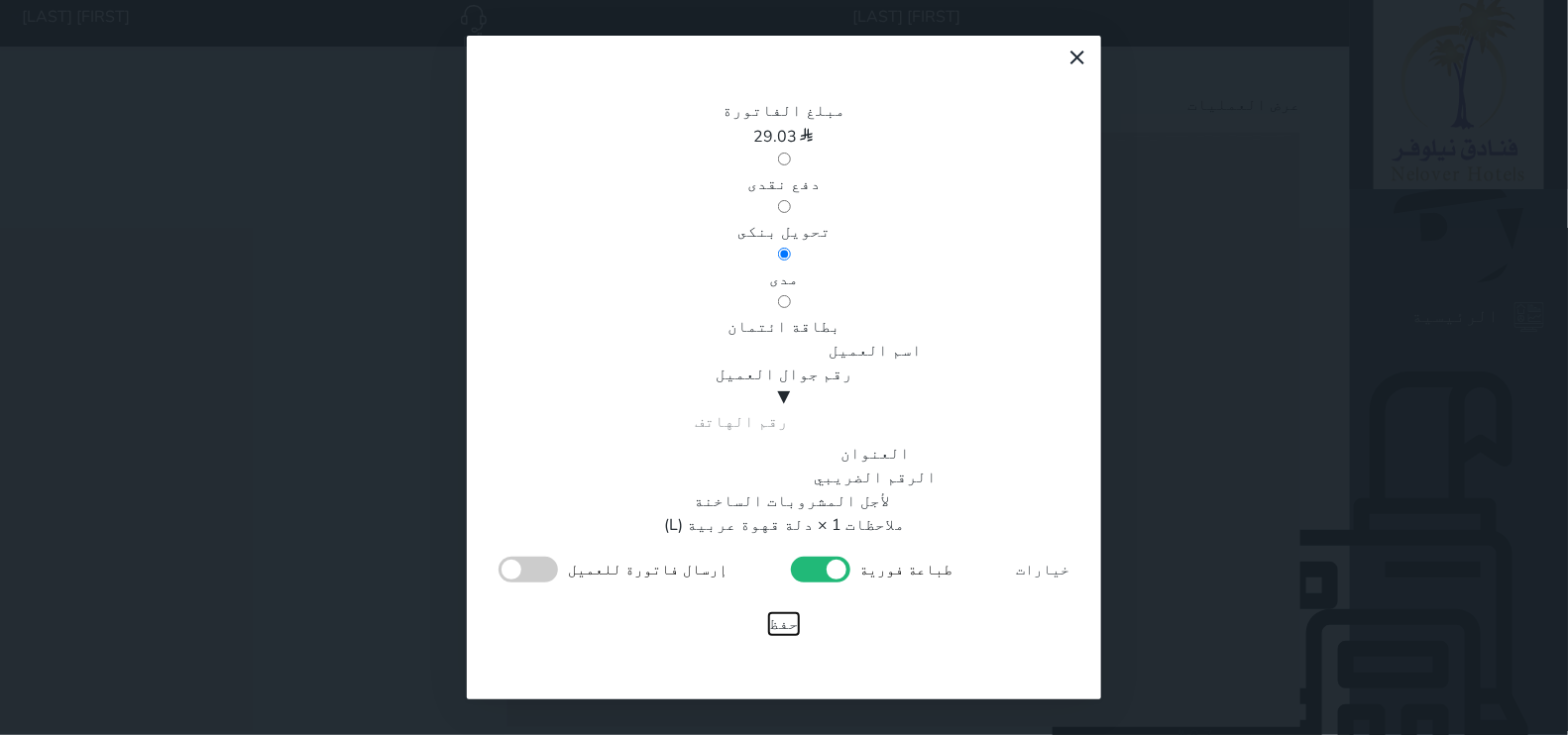 click on "حفظ" at bounding box center (784, 624) 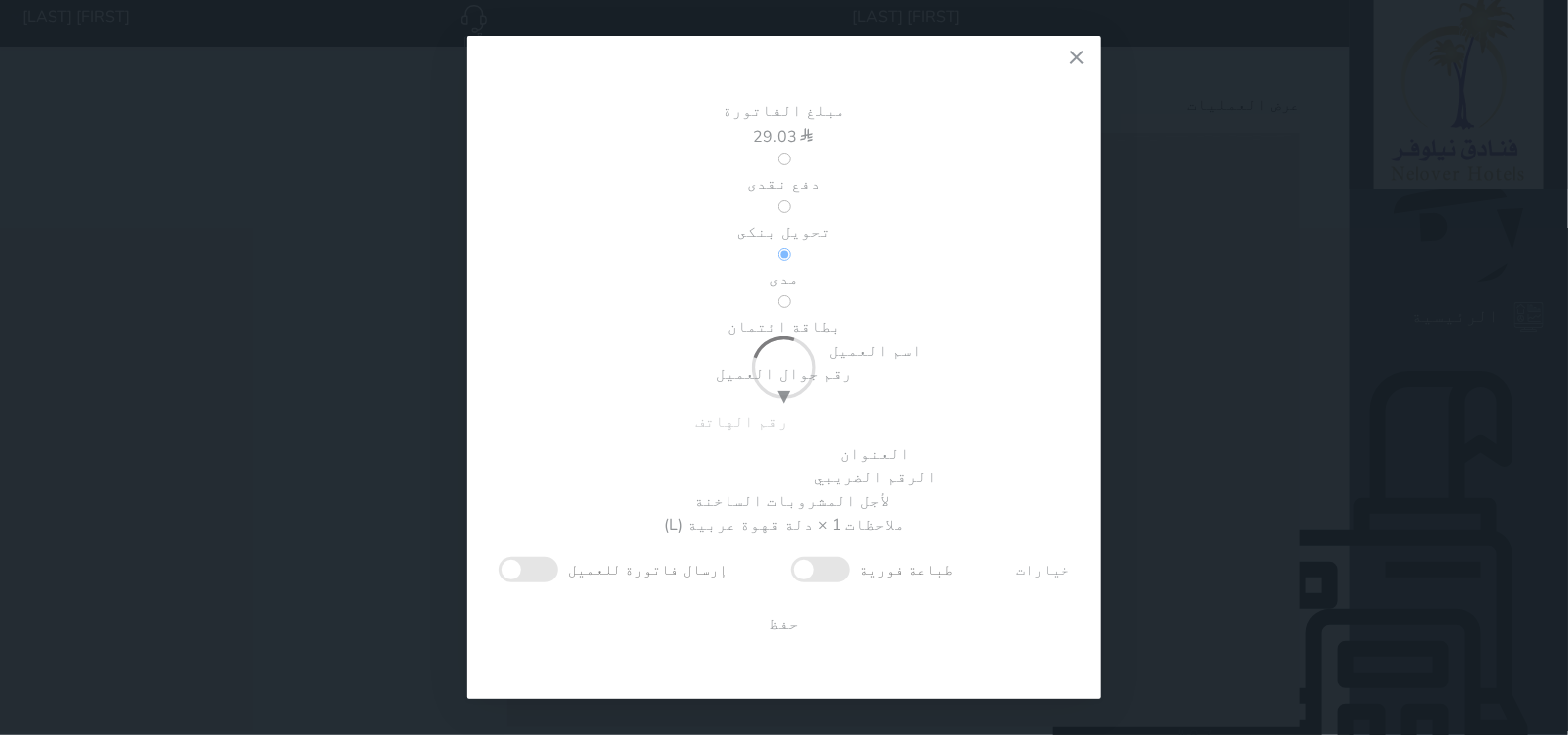 type 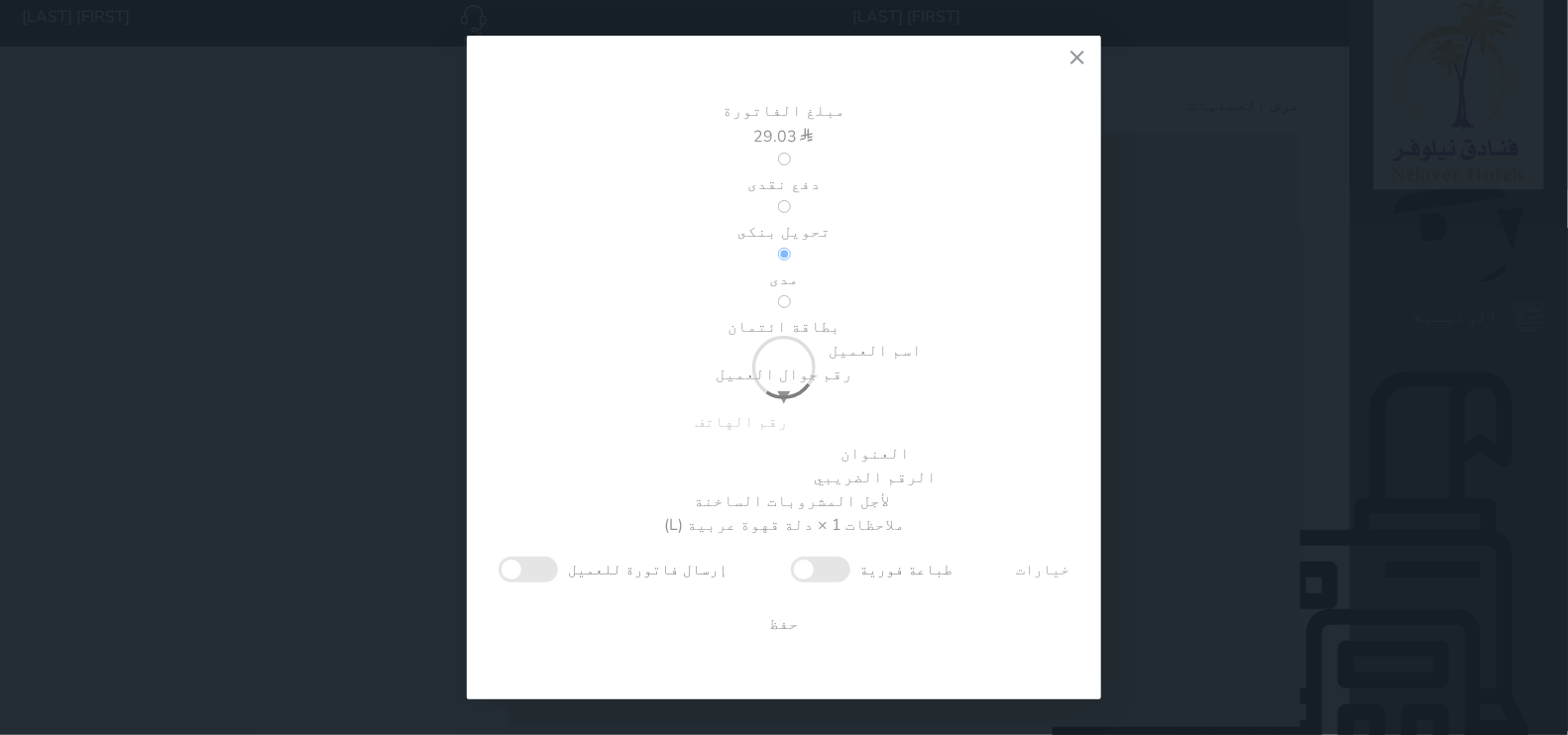checkbox on "false" 